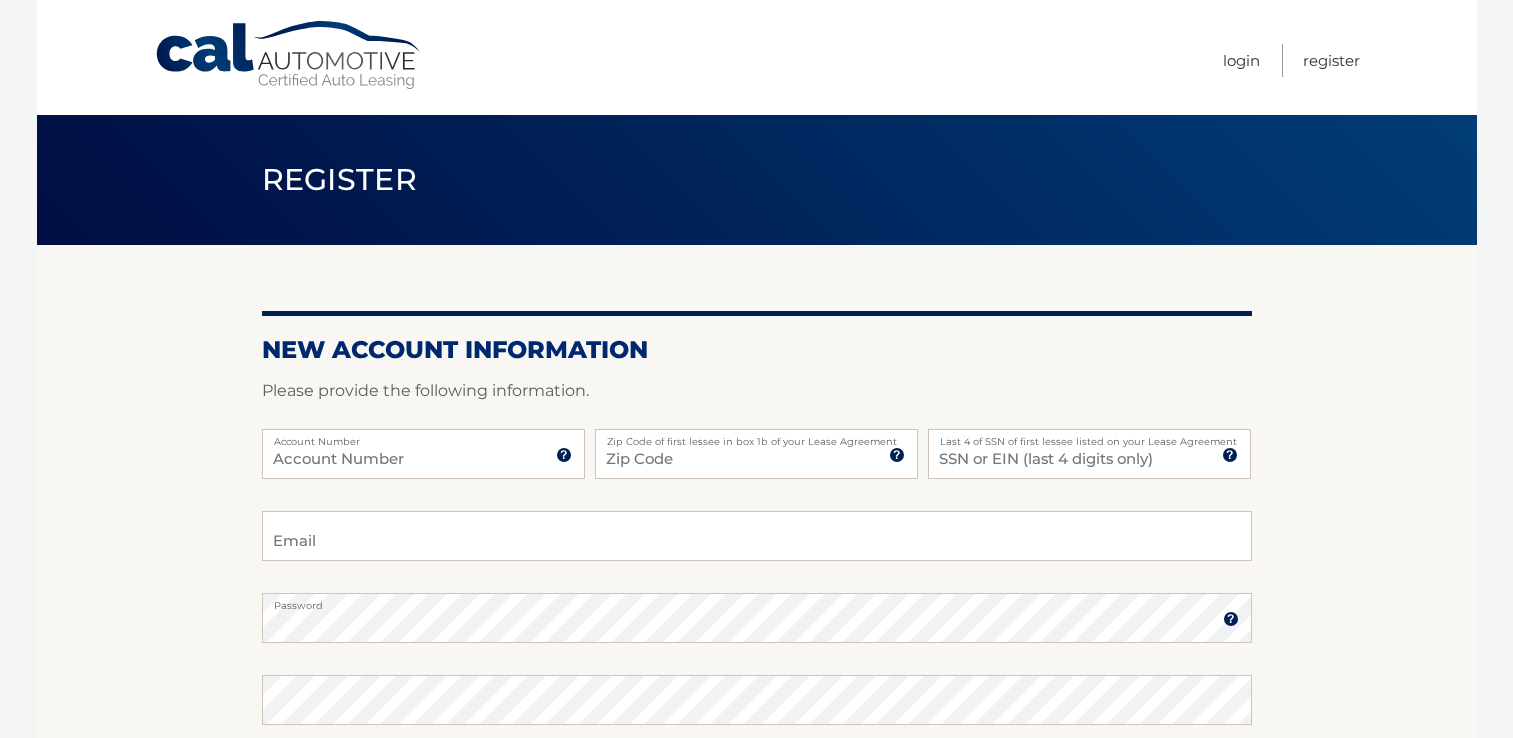scroll, scrollTop: 0, scrollLeft: 0, axis: both 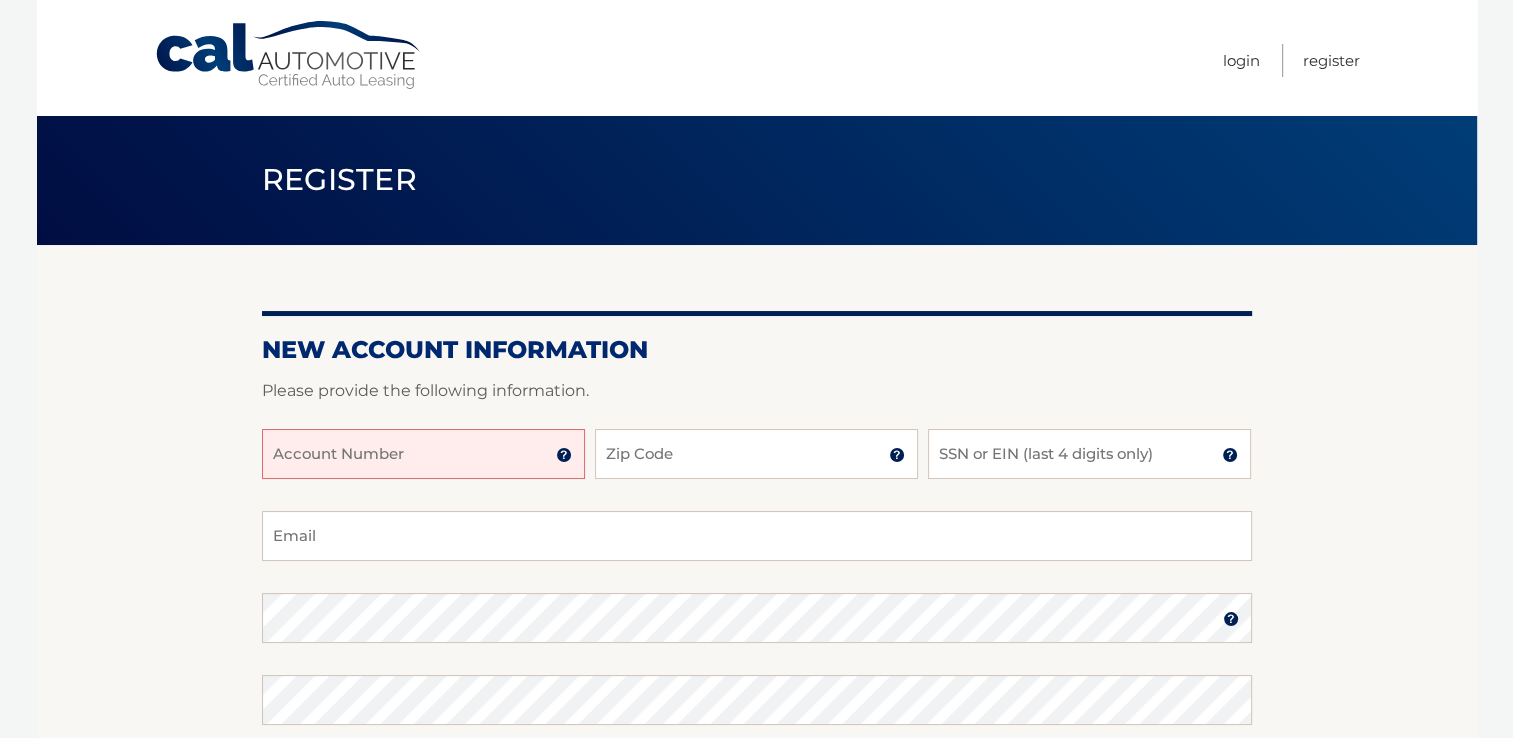 click on "Account Number" at bounding box center (423, 454) 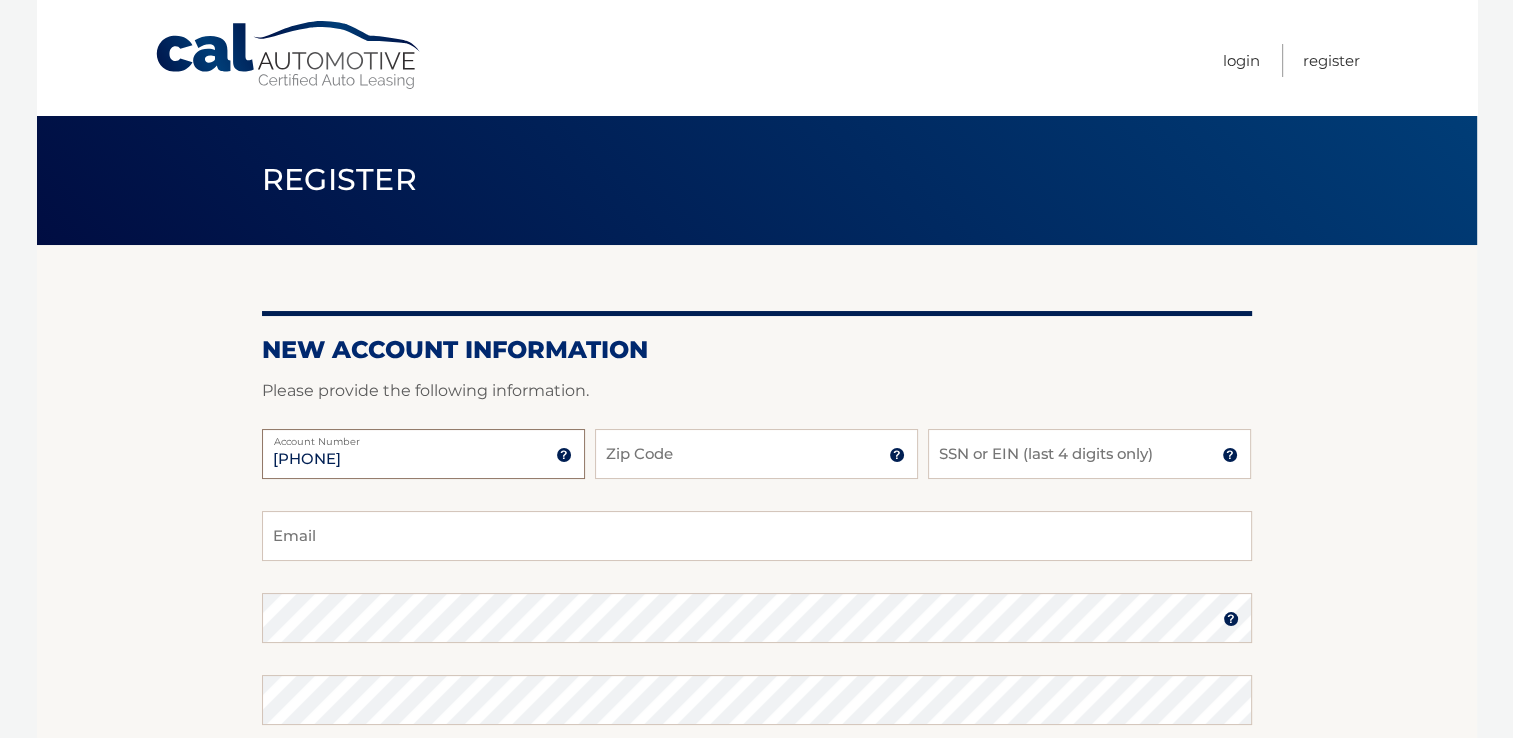 type on "44455964089" 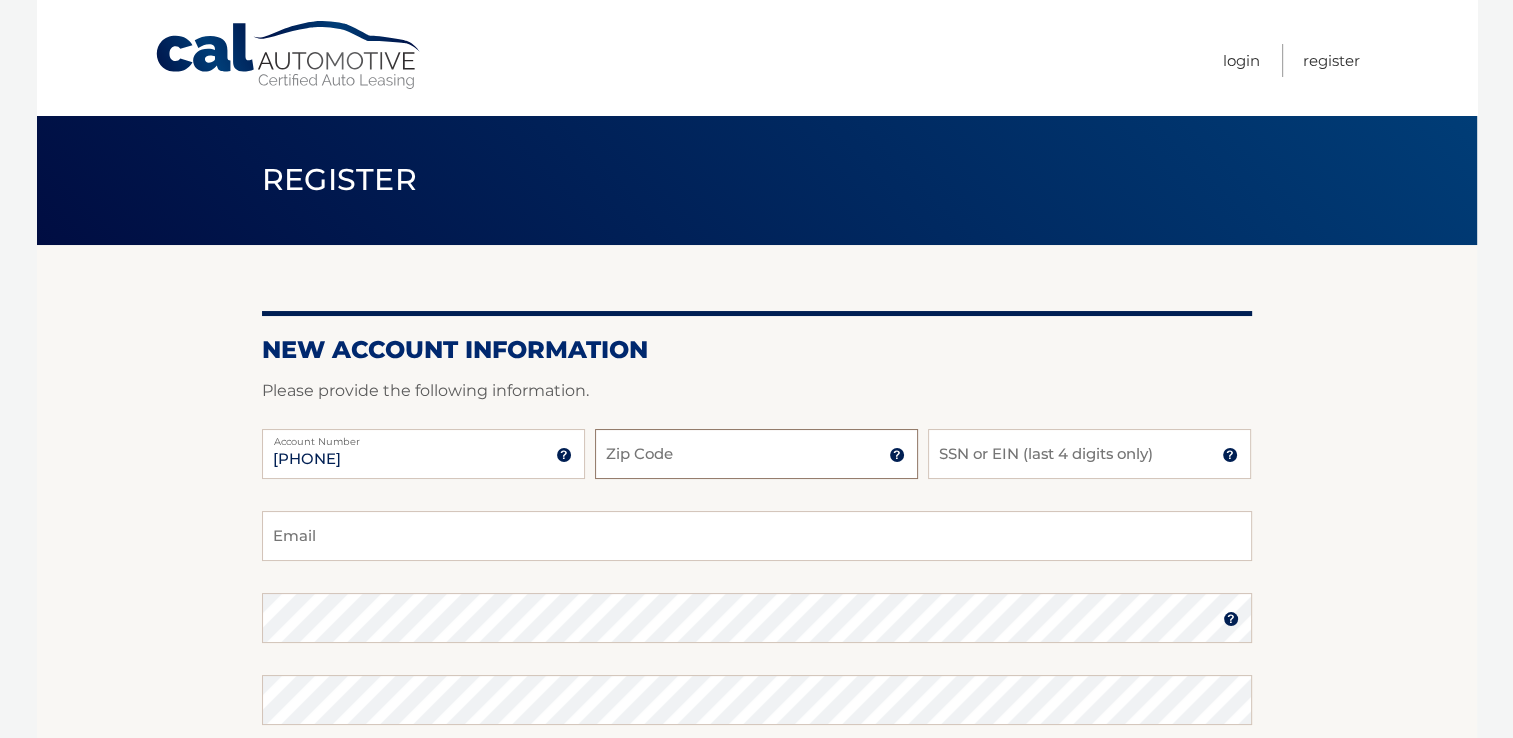 click on "Zip Code" at bounding box center (756, 454) 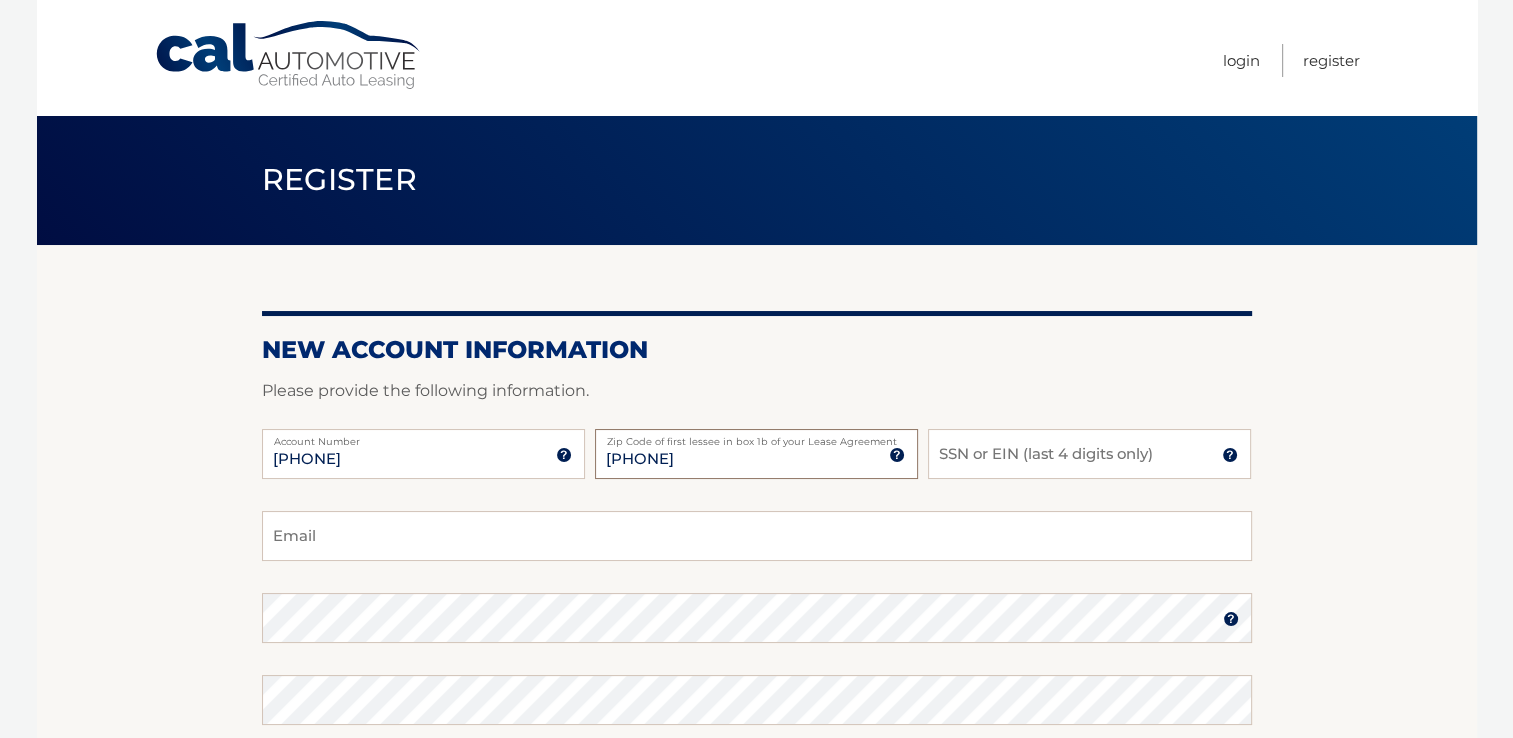 type on "11758" 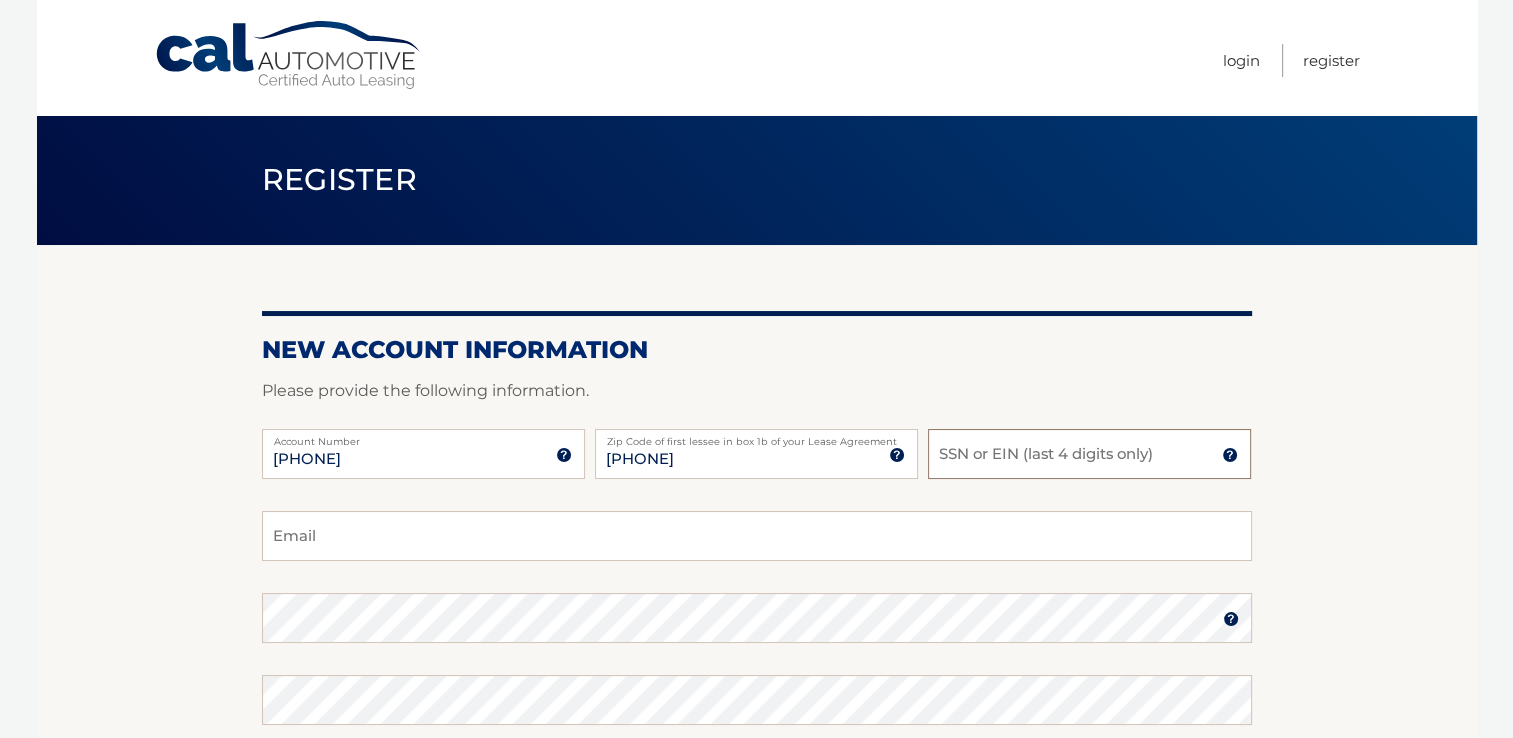 click on "SSN or EIN (last 4 digits only)" at bounding box center [1089, 454] 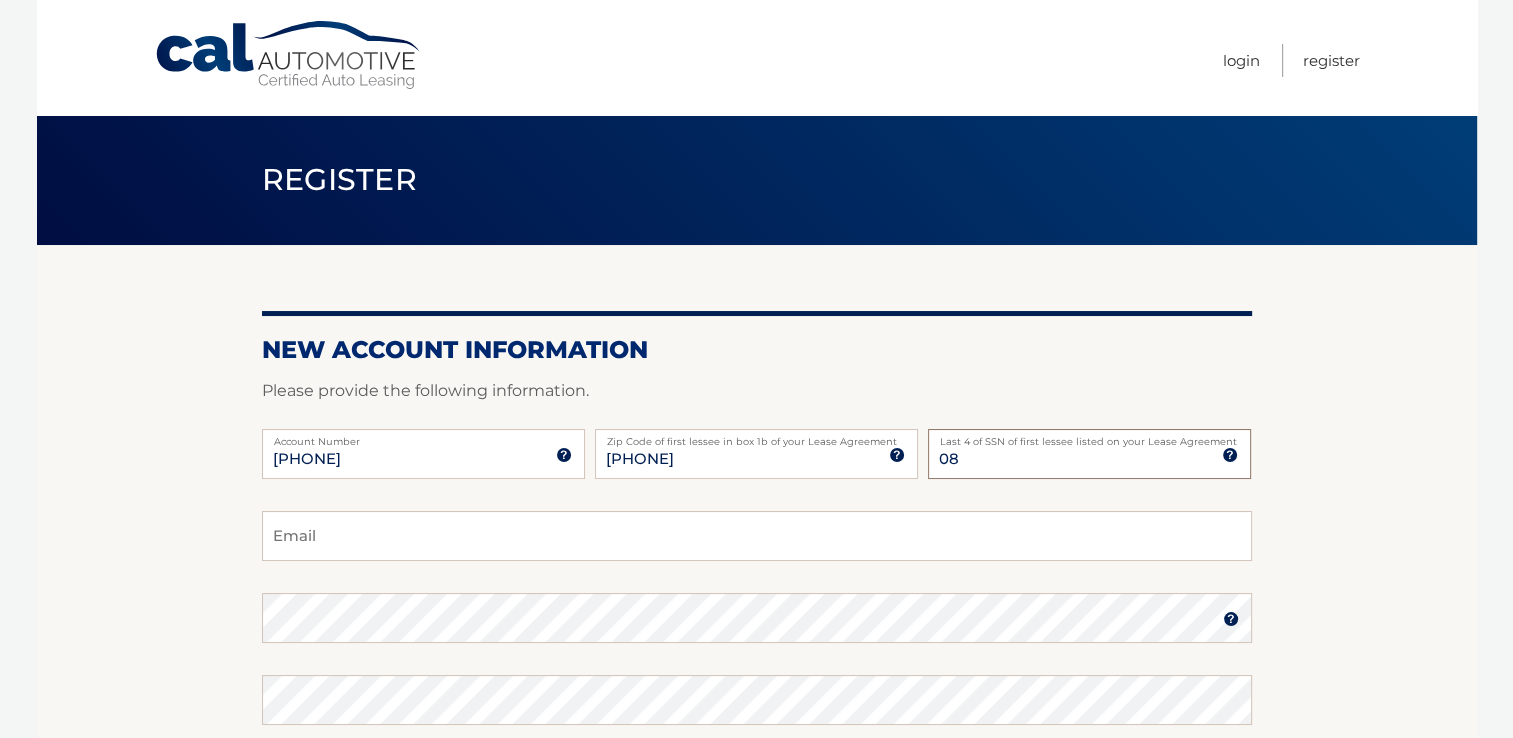 type on "0" 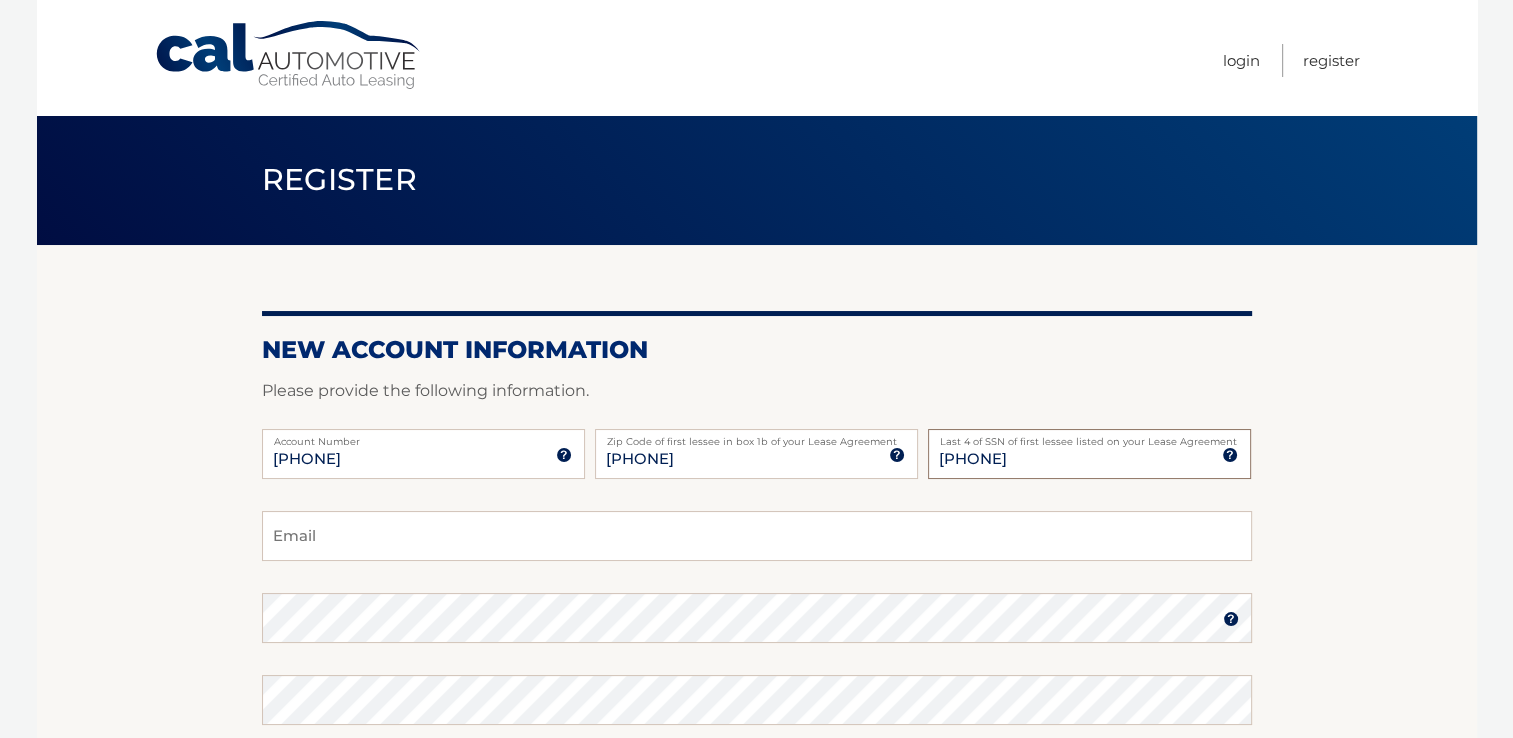 type on "7573" 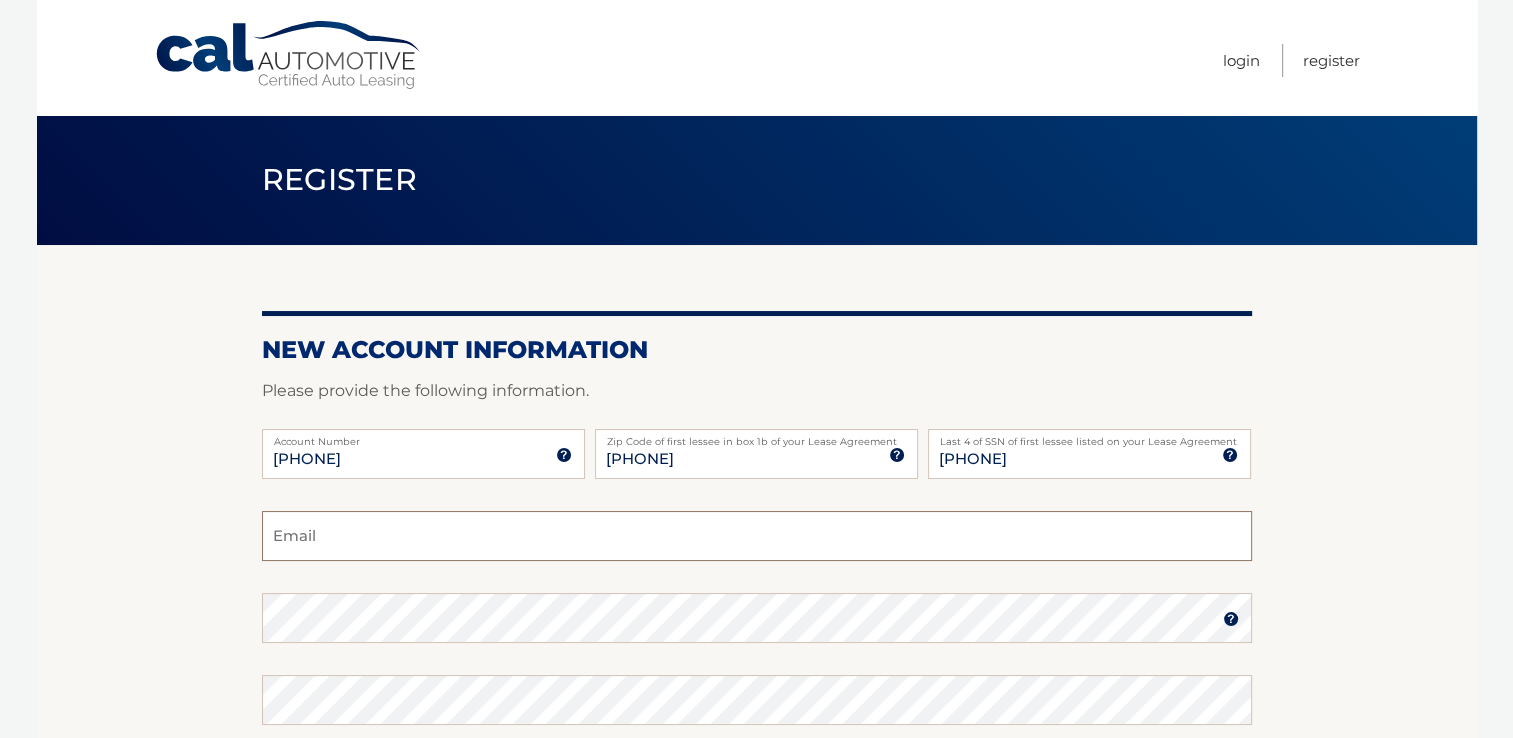 click on "Email" at bounding box center (757, 536) 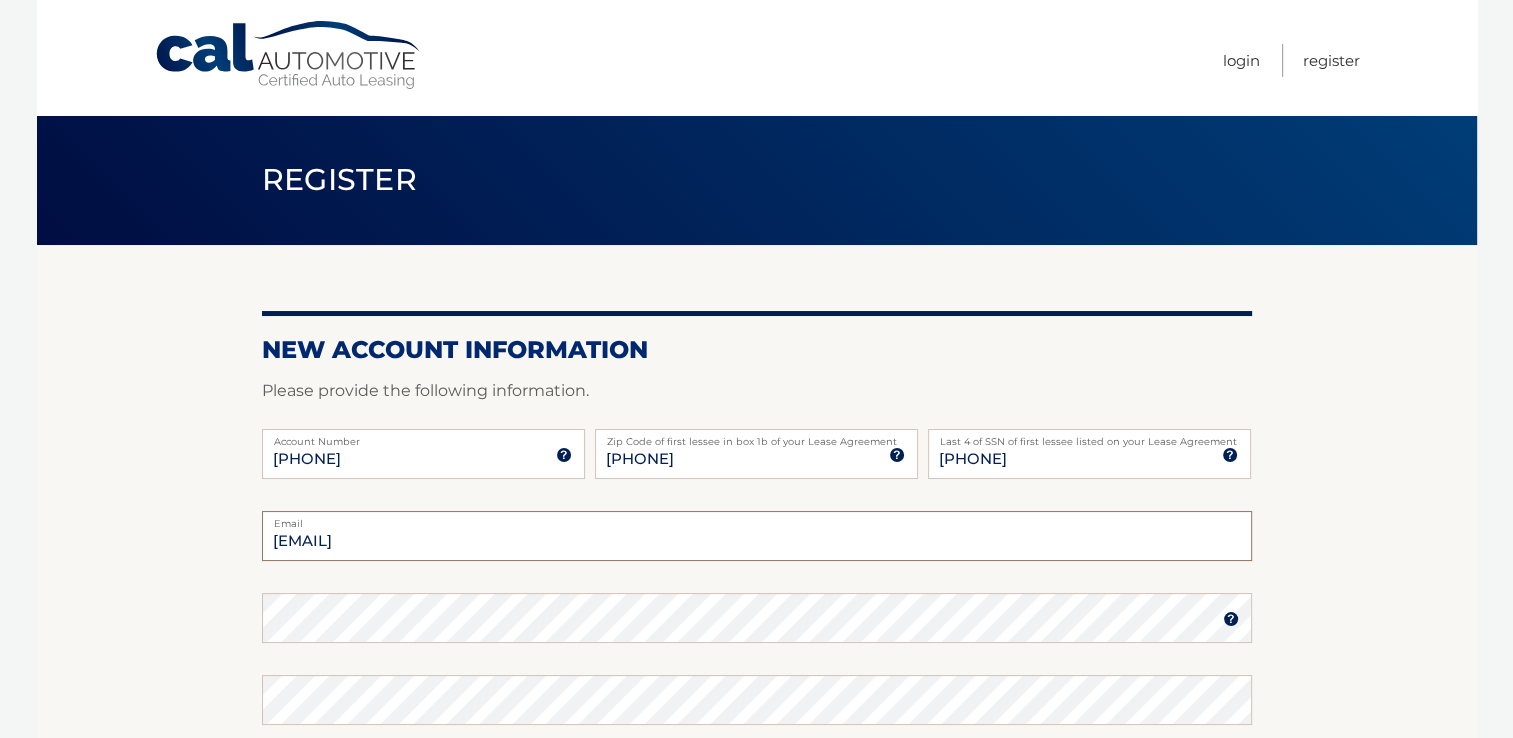 type on "larenda@gmail.com" 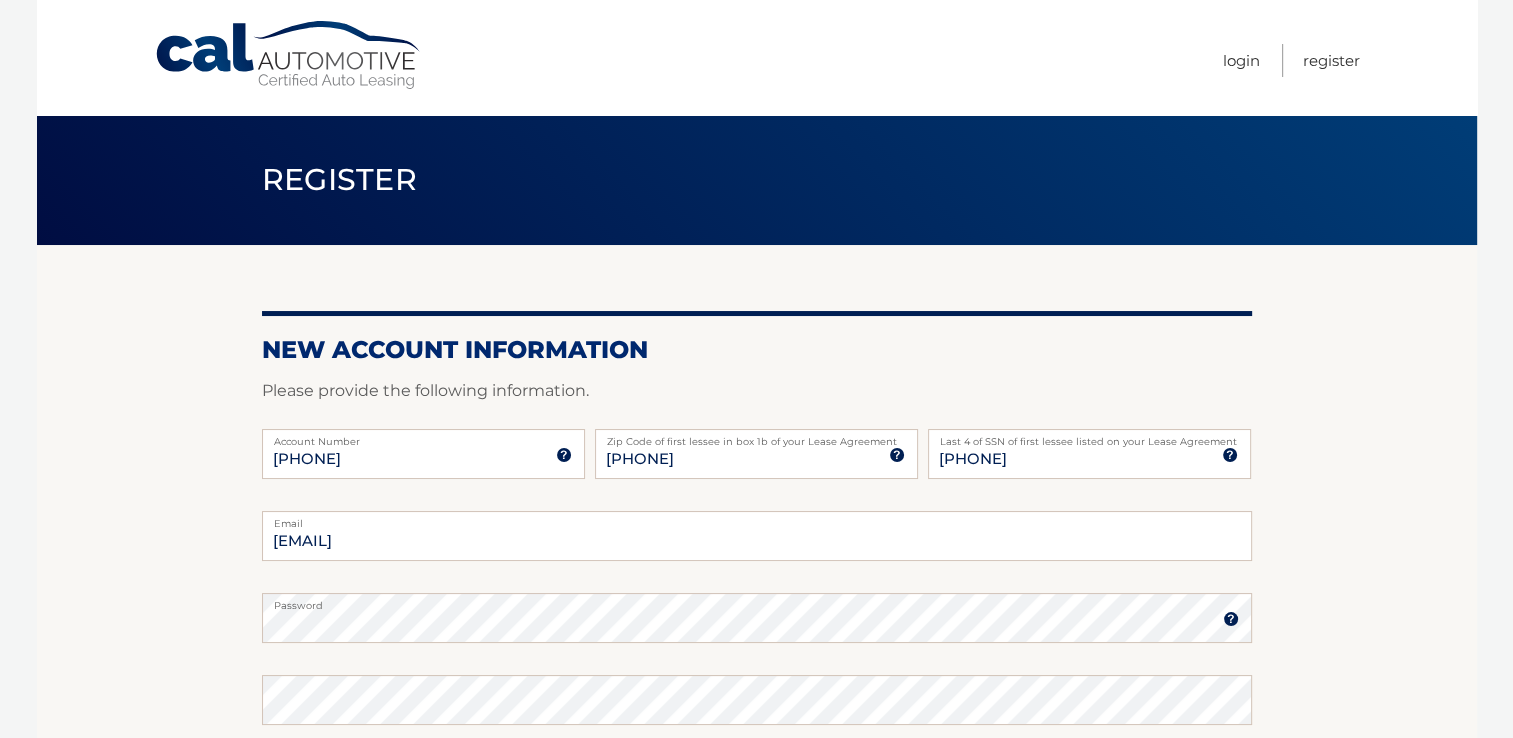 click at bounding box center [1231, 619] 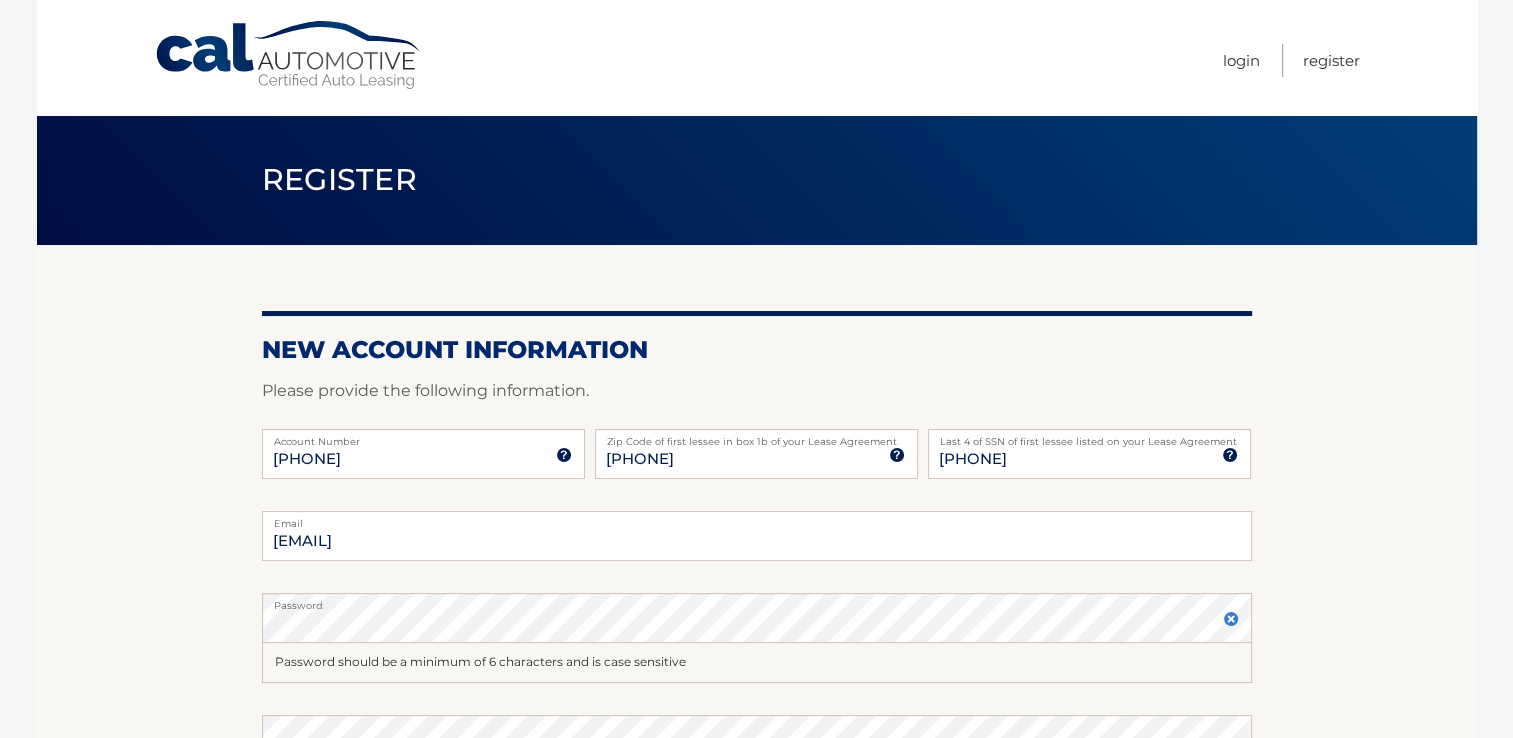 click at bounding box center [1231, 619] 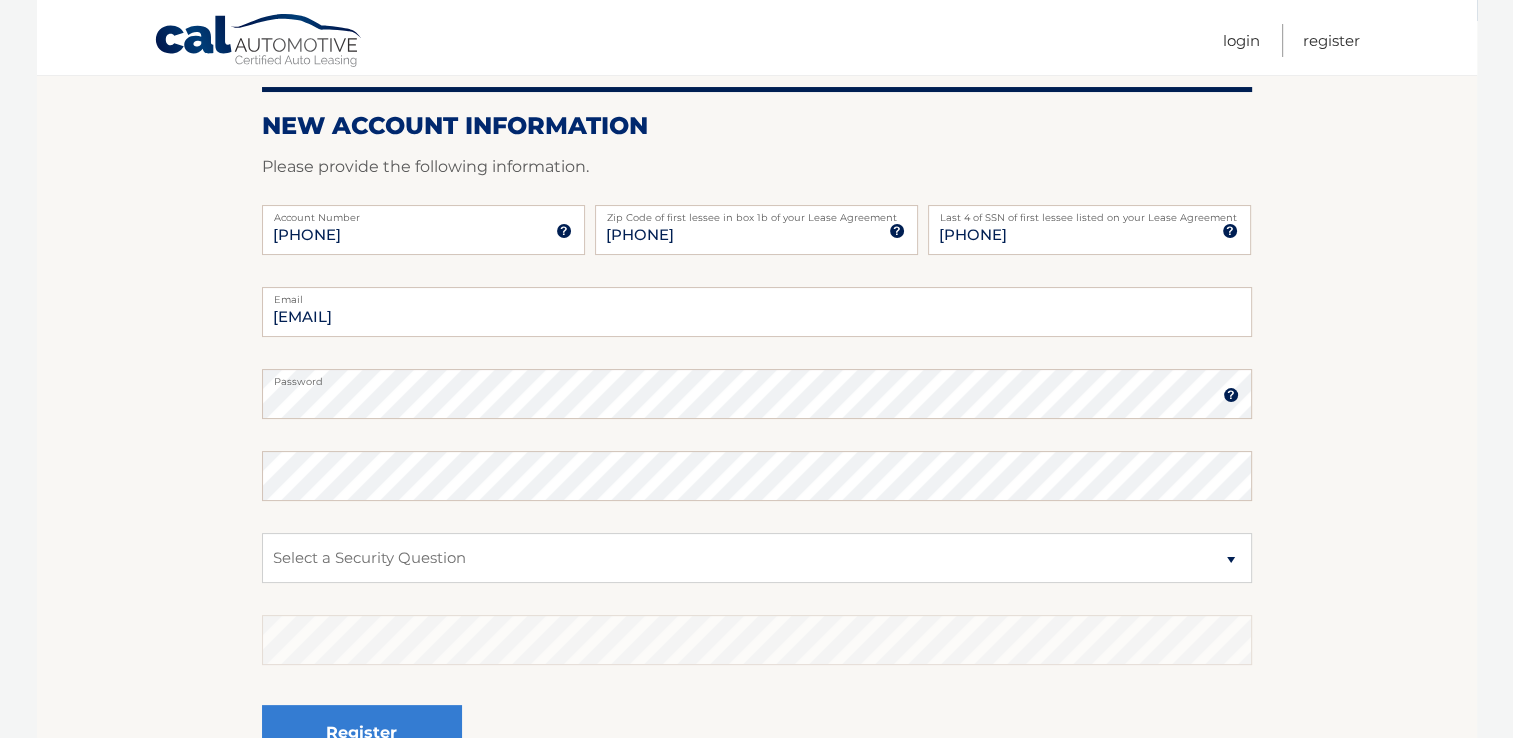 scroll, scrollTop: 226, scrollLeft: 0, axis: vertical 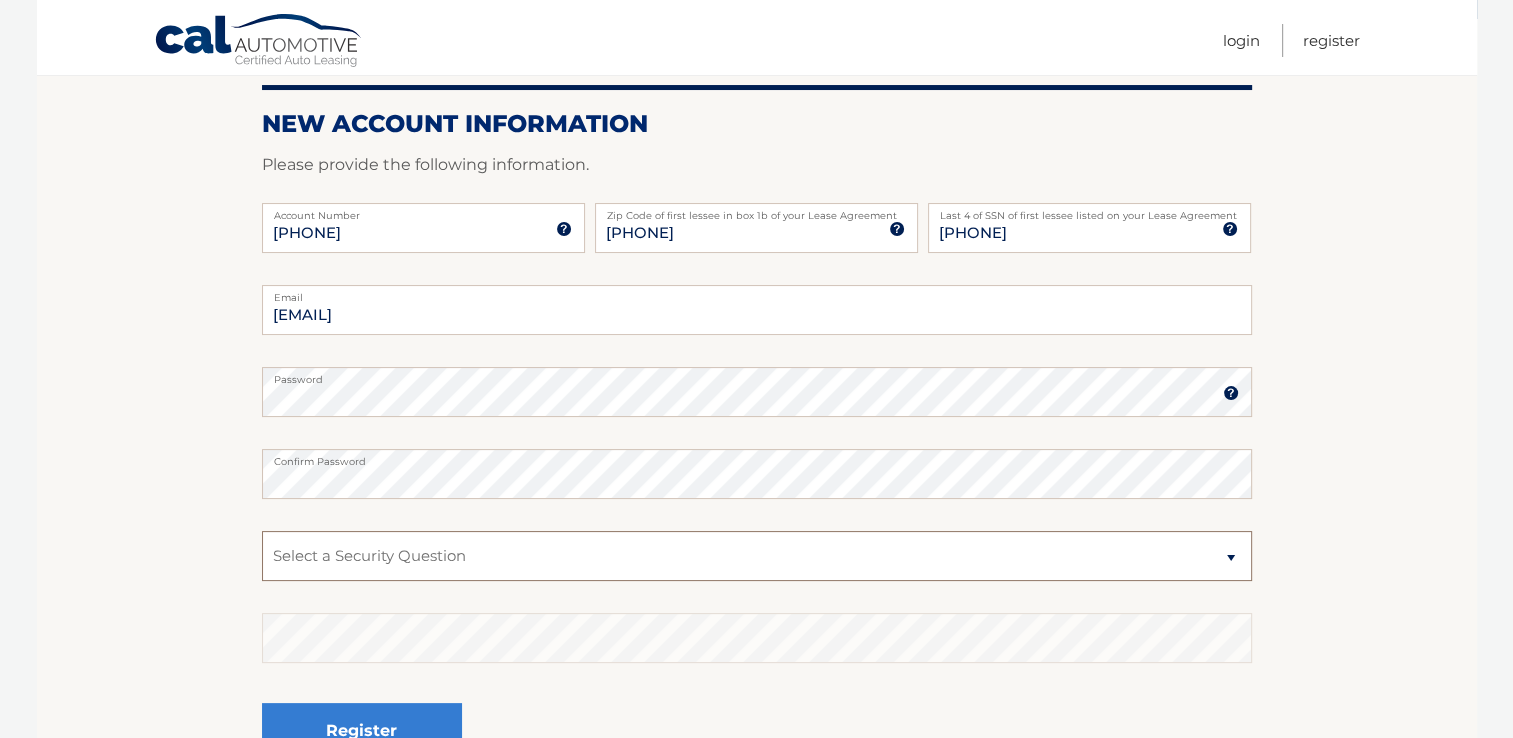 click on "Select a Security Question
What was the name of your elementary school?
What is your mother’s maiden name?
What street did you live on in the third grade?
In what city or town was your first job?
What was your childhood phone number including area code? (e.g., 000-000-0000)" at bounding box center (757, 556) 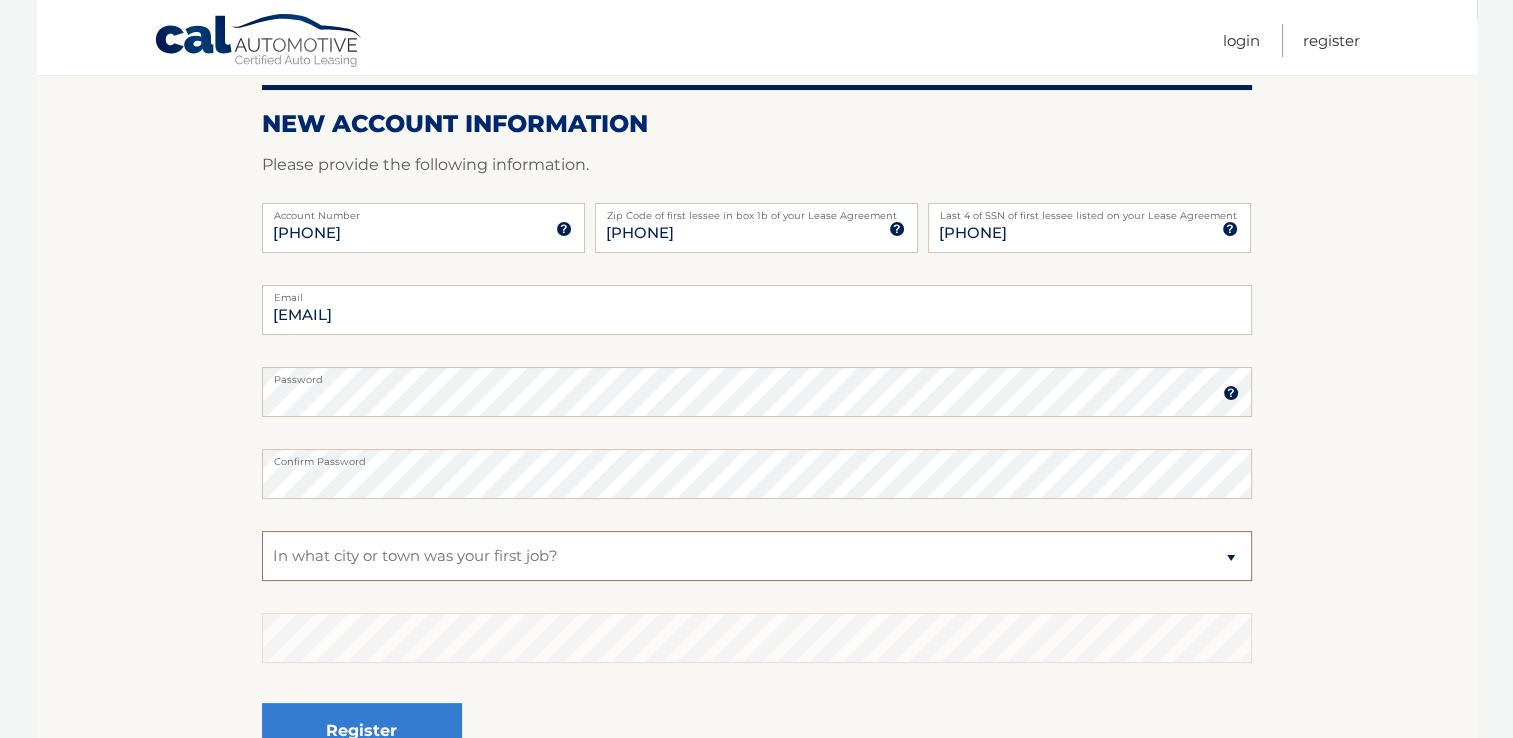 click on "Select a Security Question
What was the name of your elementary school?
What is your mother’s maiden name?
What street did you live on in the third grade?
In what city or town was your first job?
What was your childhood phone number including area code? (e.g., 000-000-0000)" at bounding box center [757, 556] 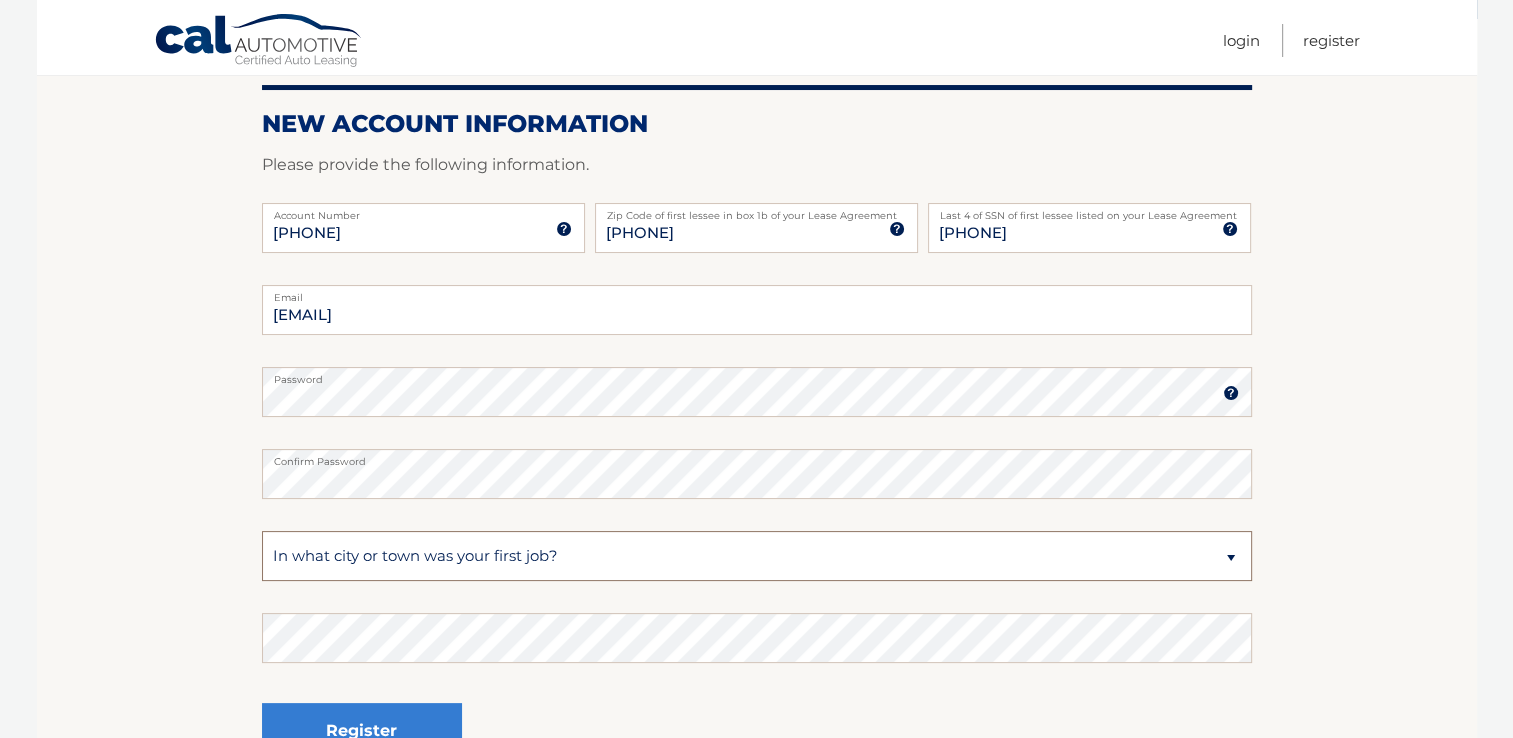 click on "Select a Security Question
What was the name of your elementary school?
What is your mother’s maiden name?
What street did you live on in the third grade?
In what city or town was your first job?
What was your childhood phone number including area code? (e.g., 000-000-0000)" at bounding box center (757, 556) 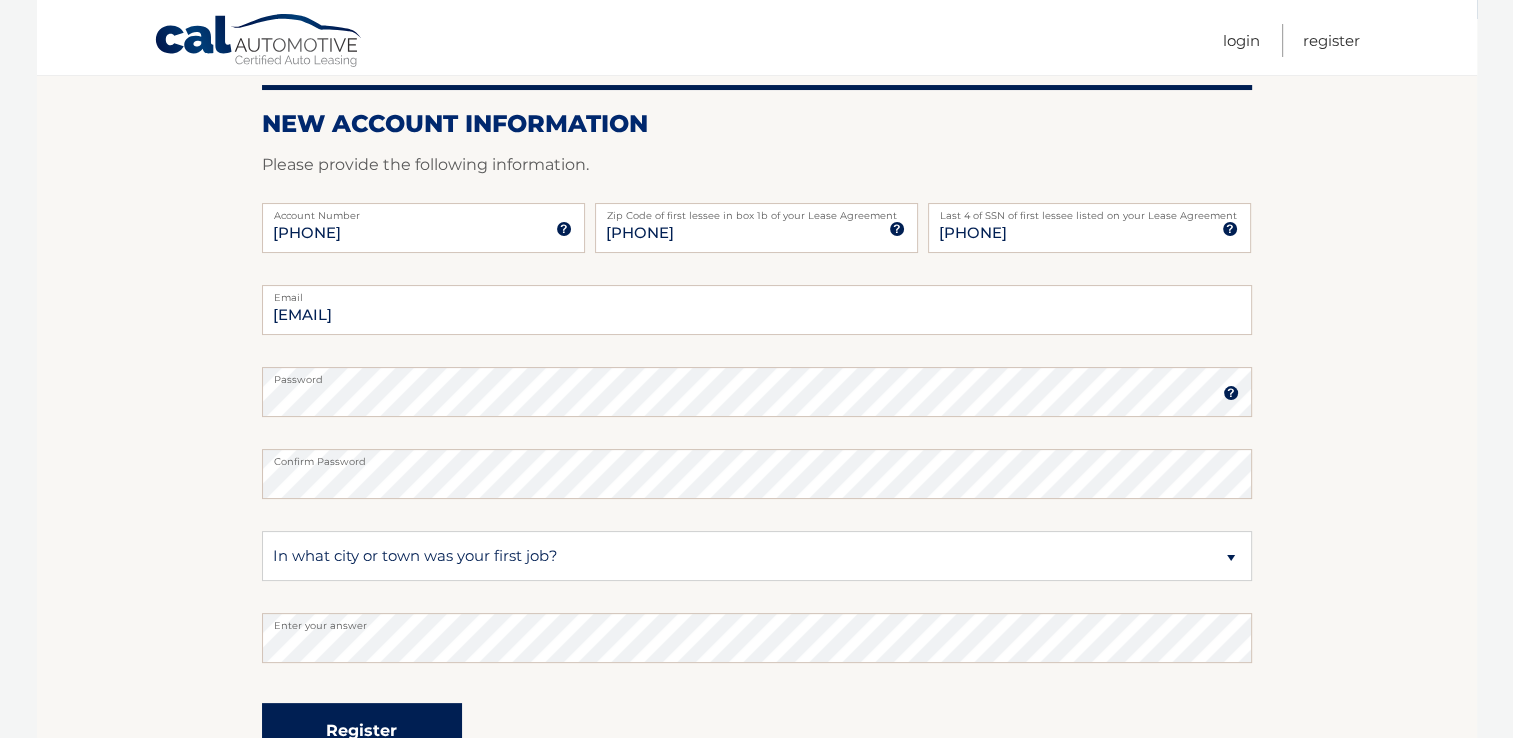 click on "Register" at bounding box center (362, 730) 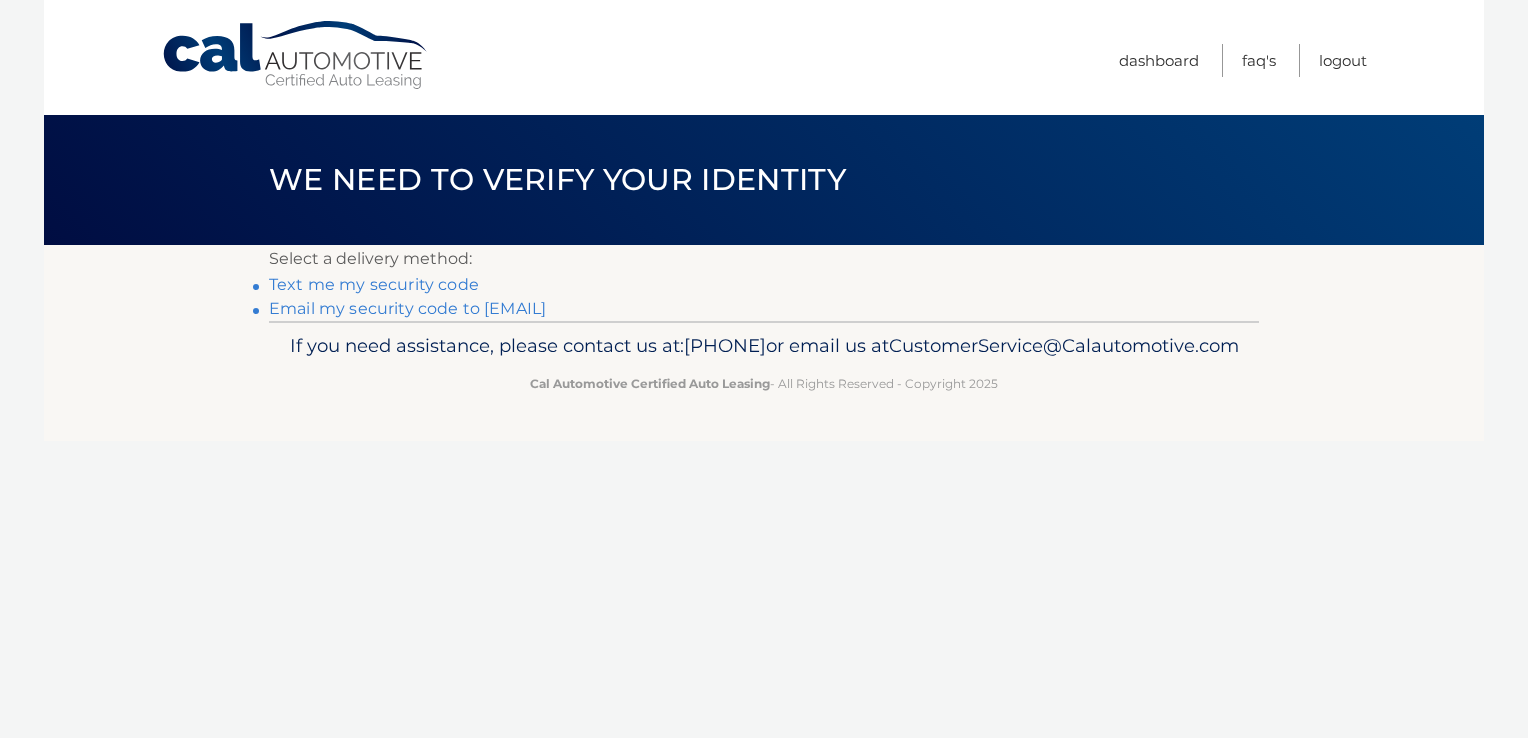 scroll, scrollTop: 0, scrollLeft: 0, axis: both 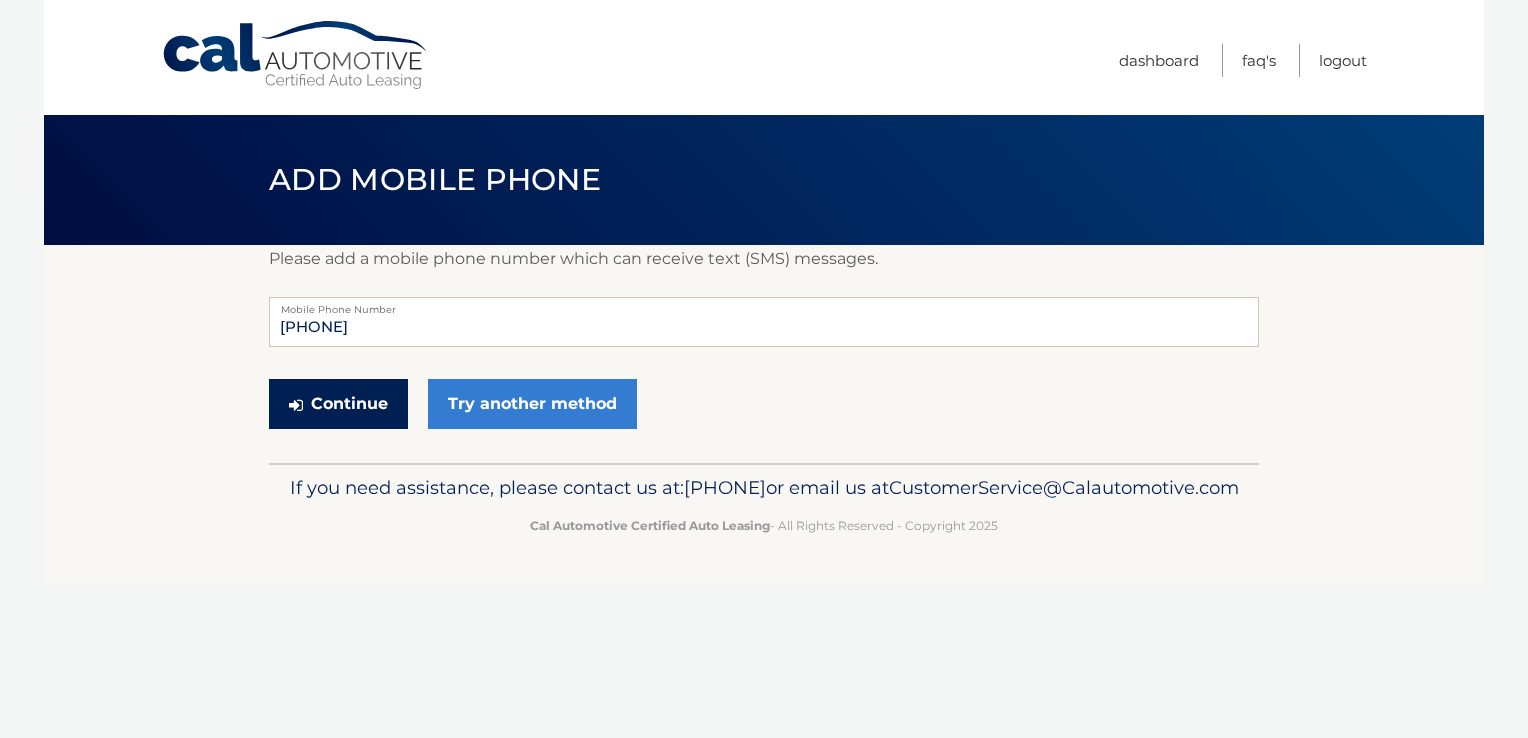 click on "Continue" at bounding box center [338, 404] 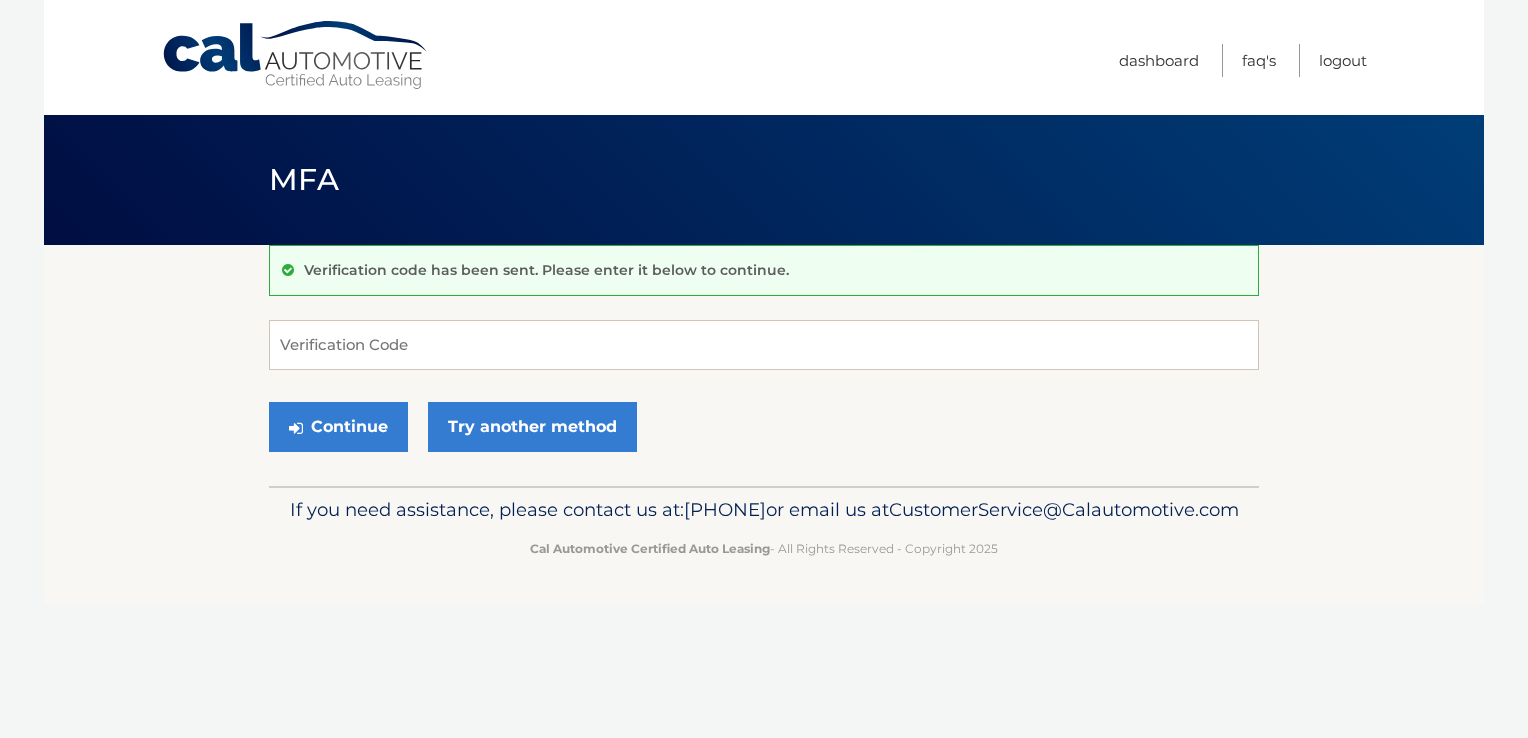 scroll, scrollTop: 0, scrollLeft: 0, axis: both 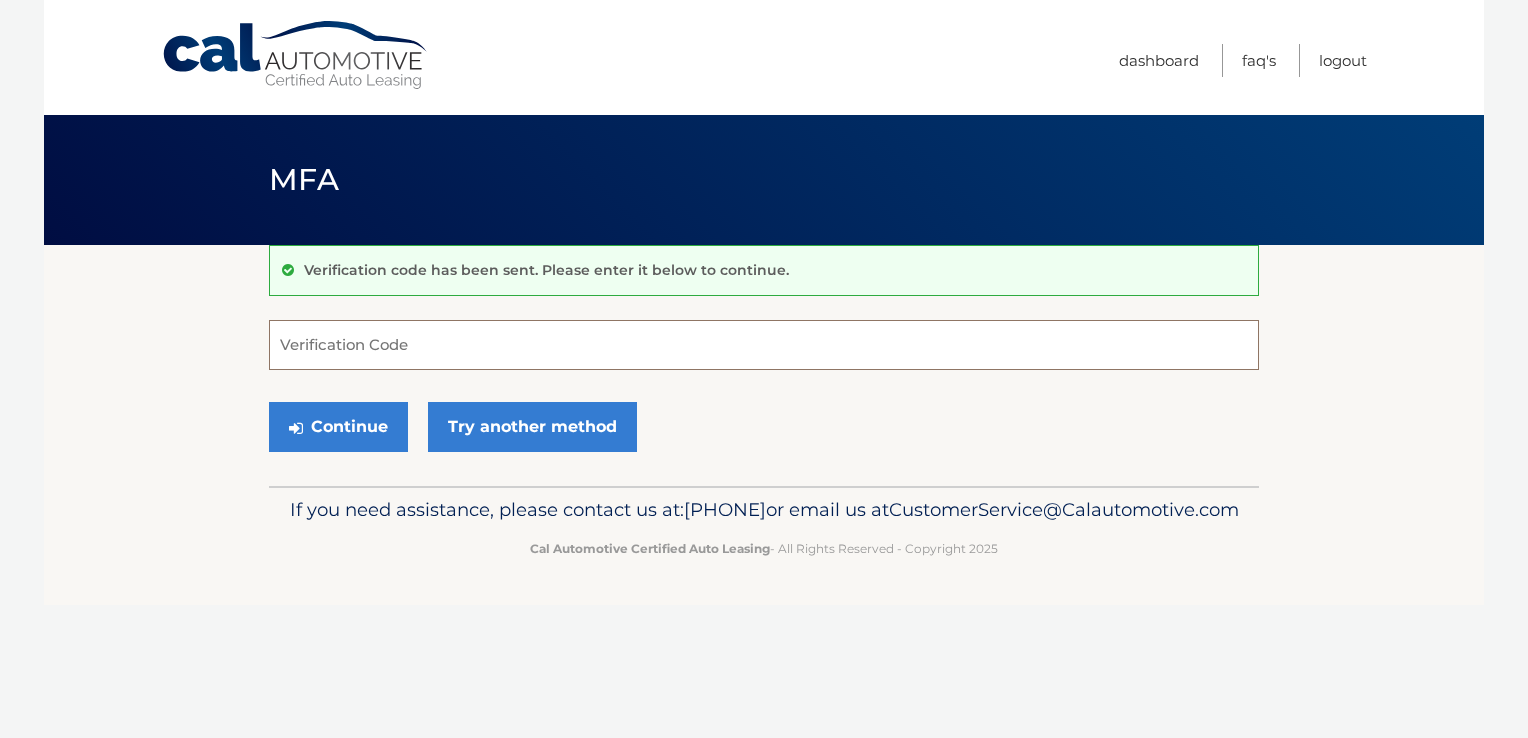 click on "Verification Code" at bounding box center [764, 345] 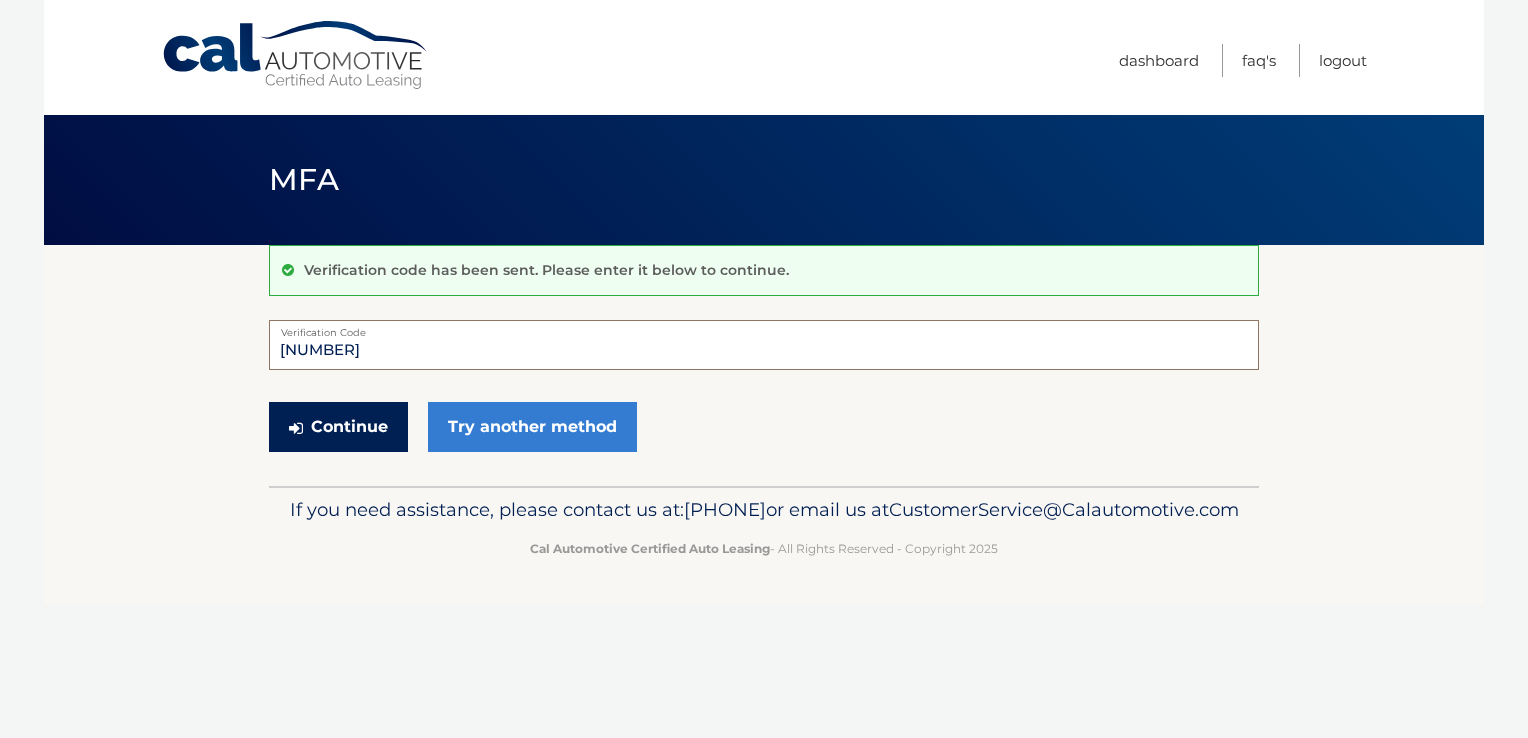 type on "137242" 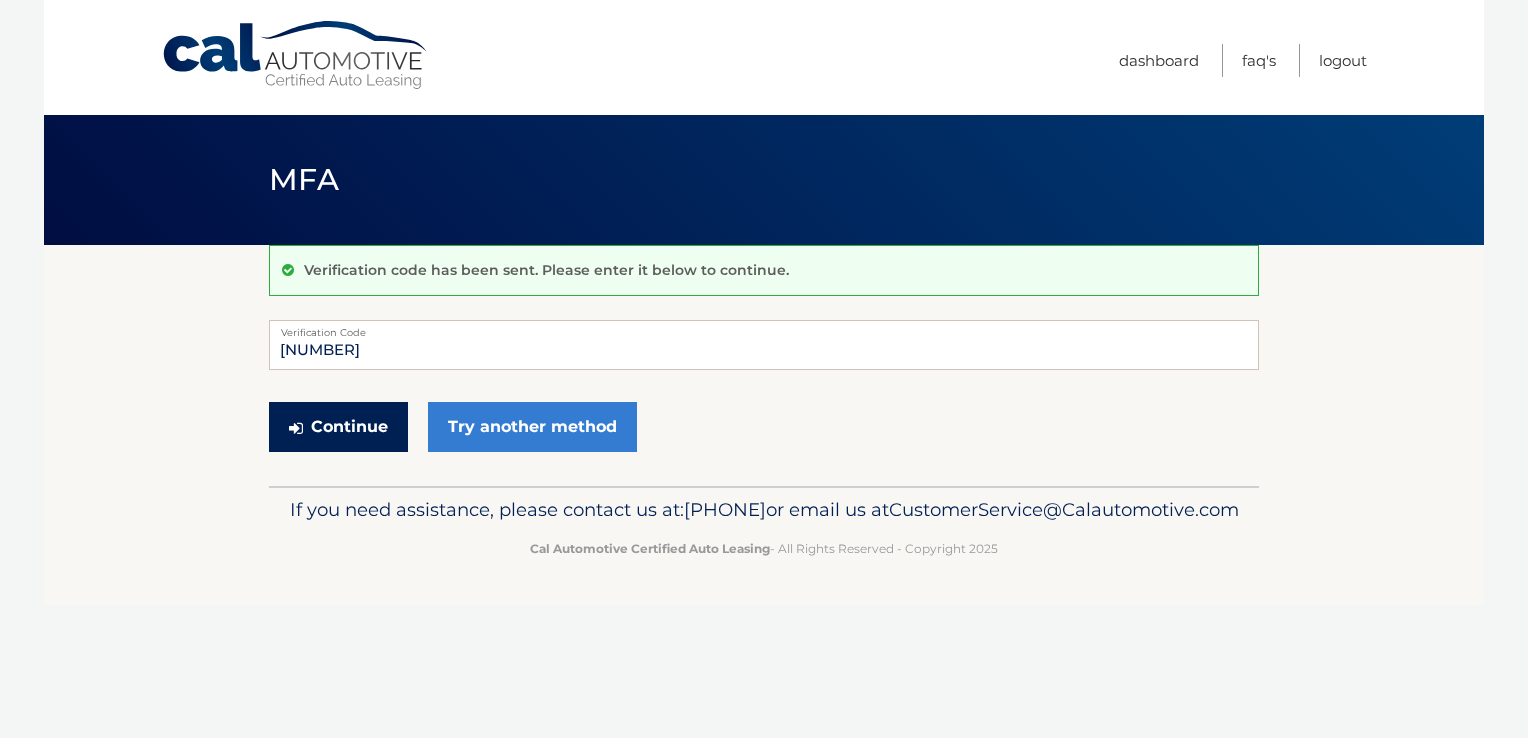click on "Continue" at bounding box center [338, 427] 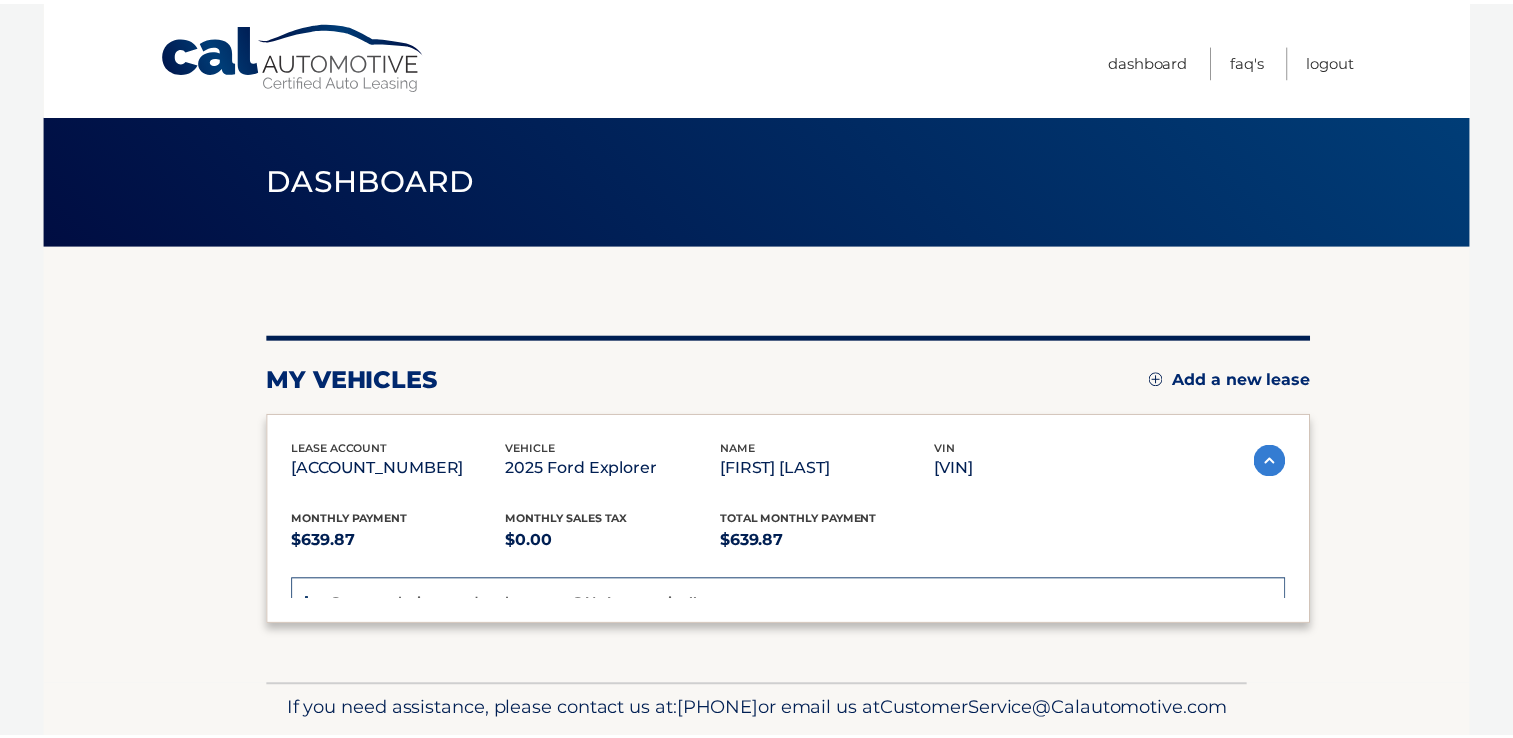 scroll, scrollTop: 0, scrollLeft: 0, axis: both 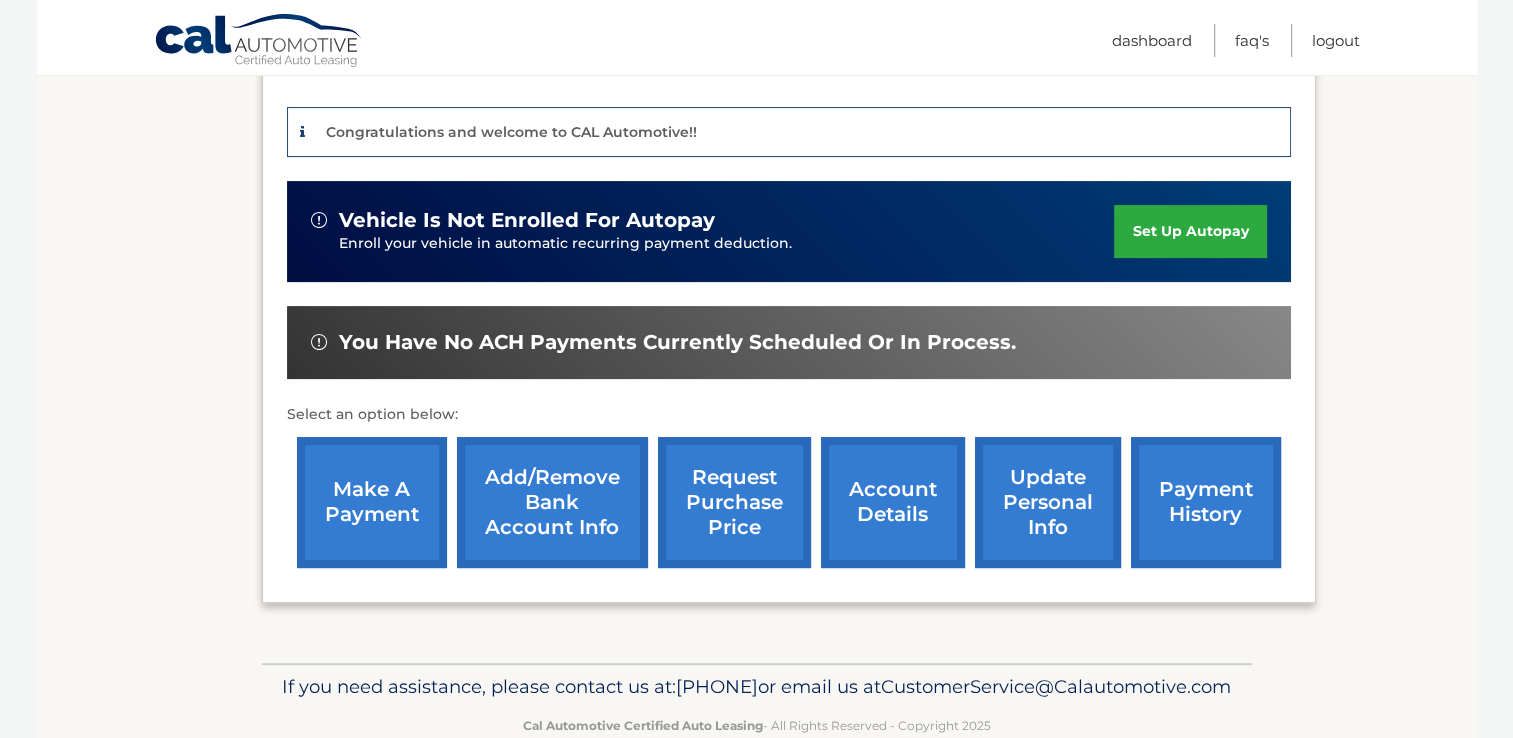 click on "set up autopay" at bounding box center (1190, 231) 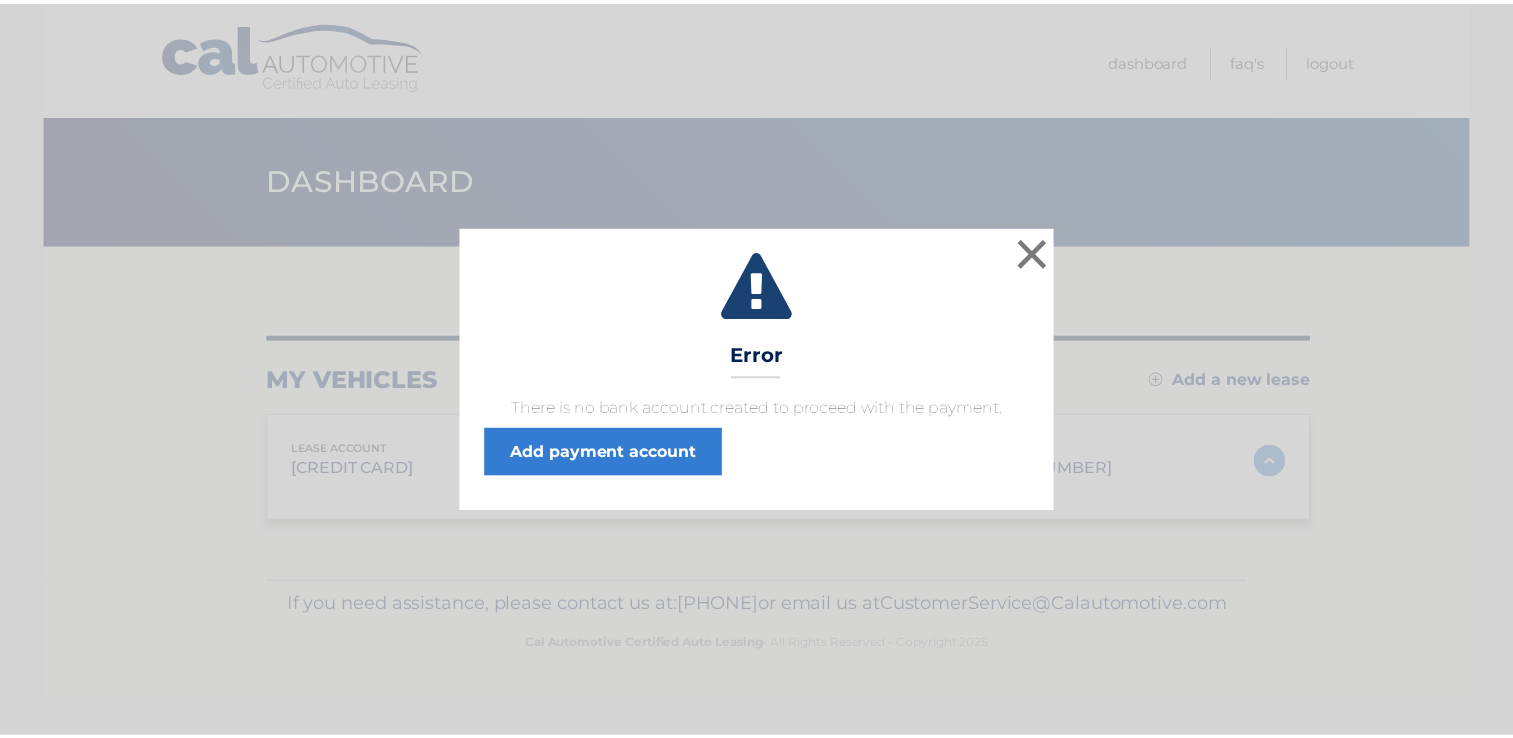 scroll, scrollTop: 0, scrollLeft: 0, axis: both 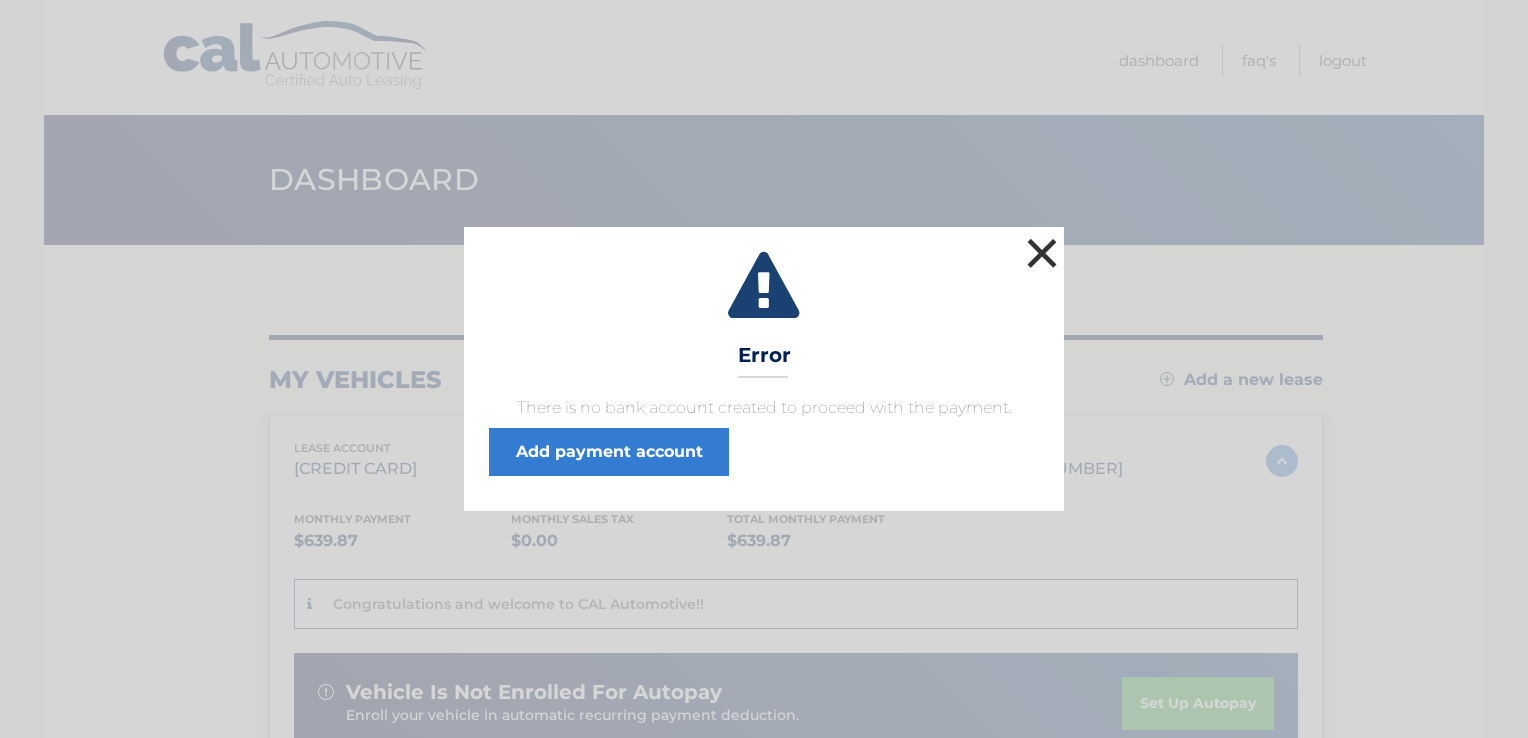 click on "×" at bounding box center [1042, 253] 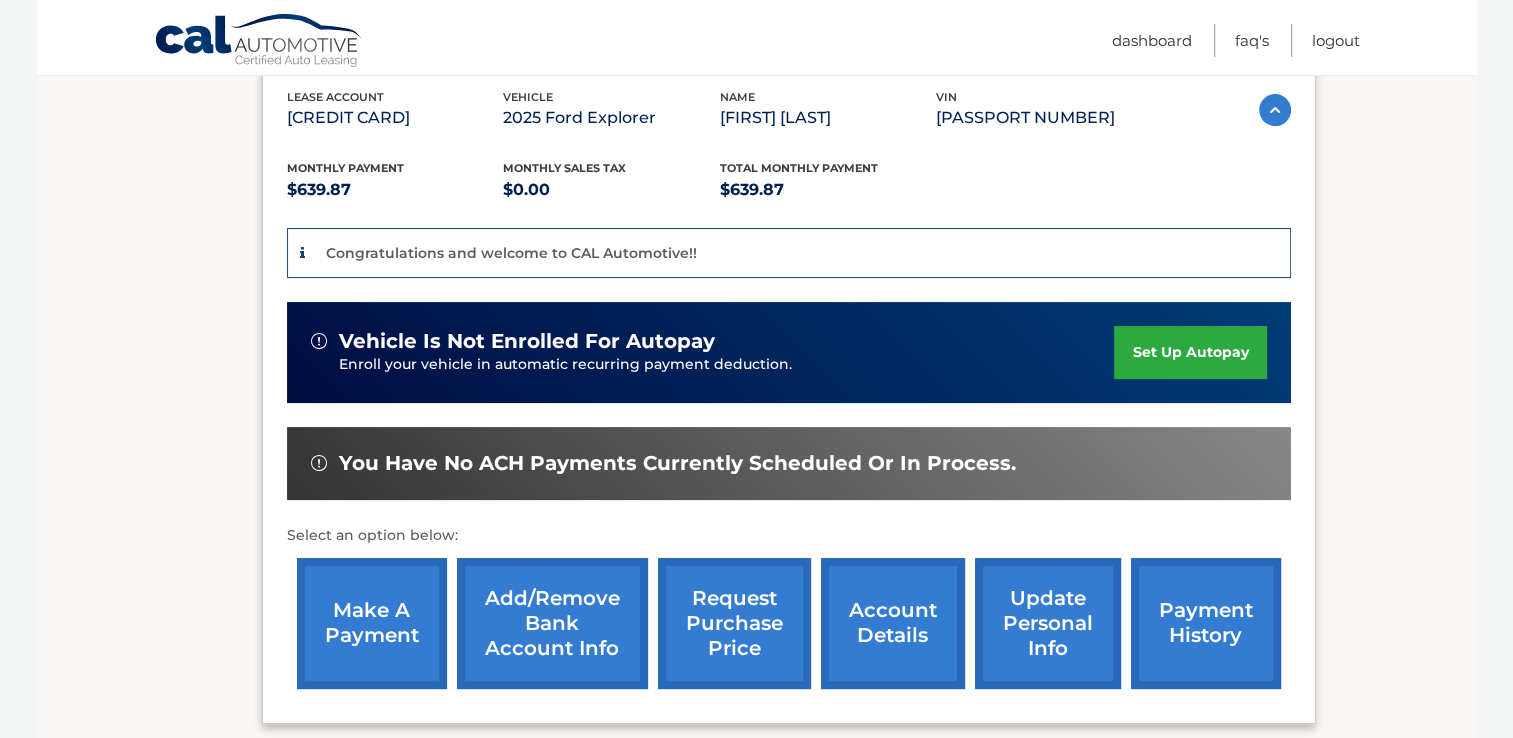 scroll, scrollTop: 385, scrollLeft: 0, axis: vertical 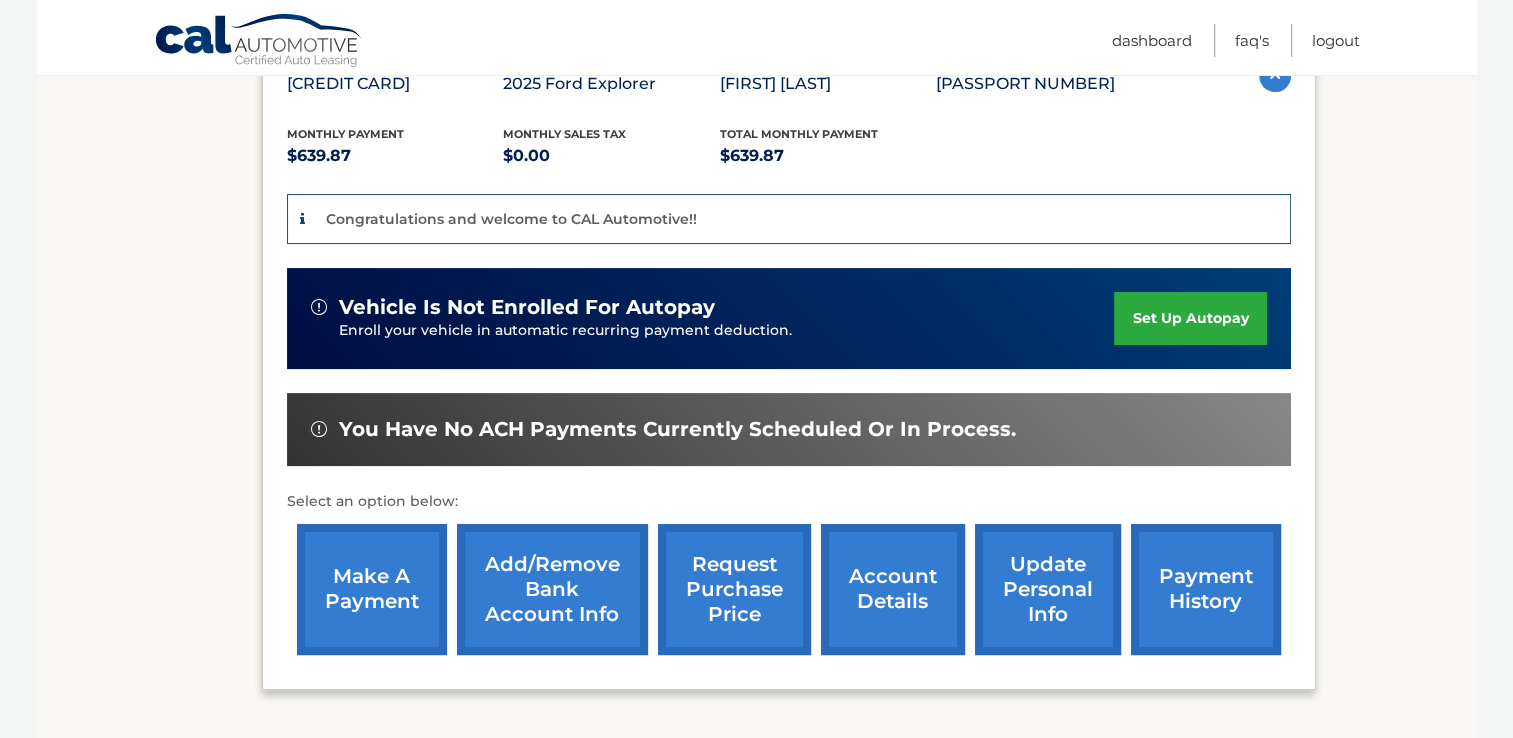 click on "set up autopay" at bounding box center (1190, 318) 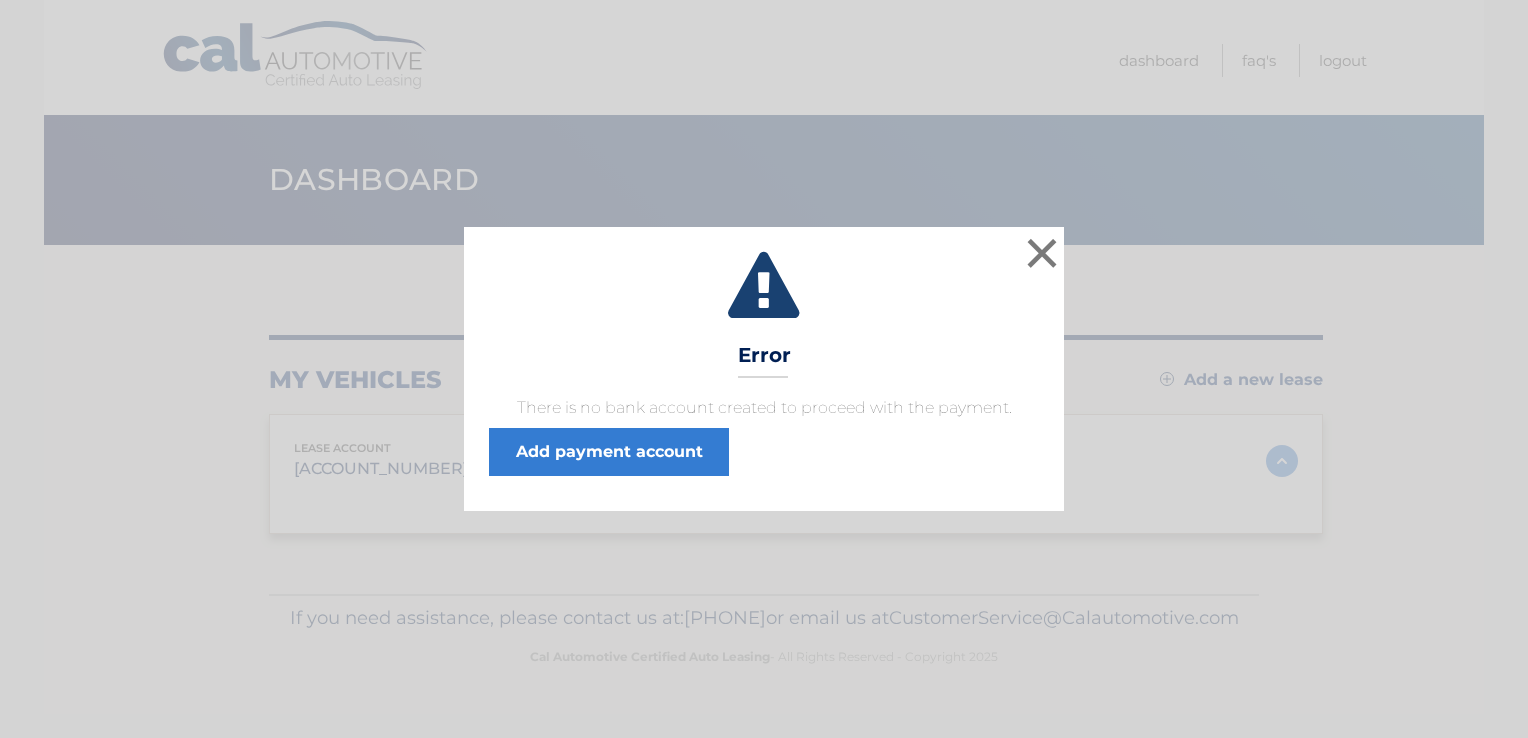 scroll, scrollTop: 0, scrollLeft: 0, axis: both 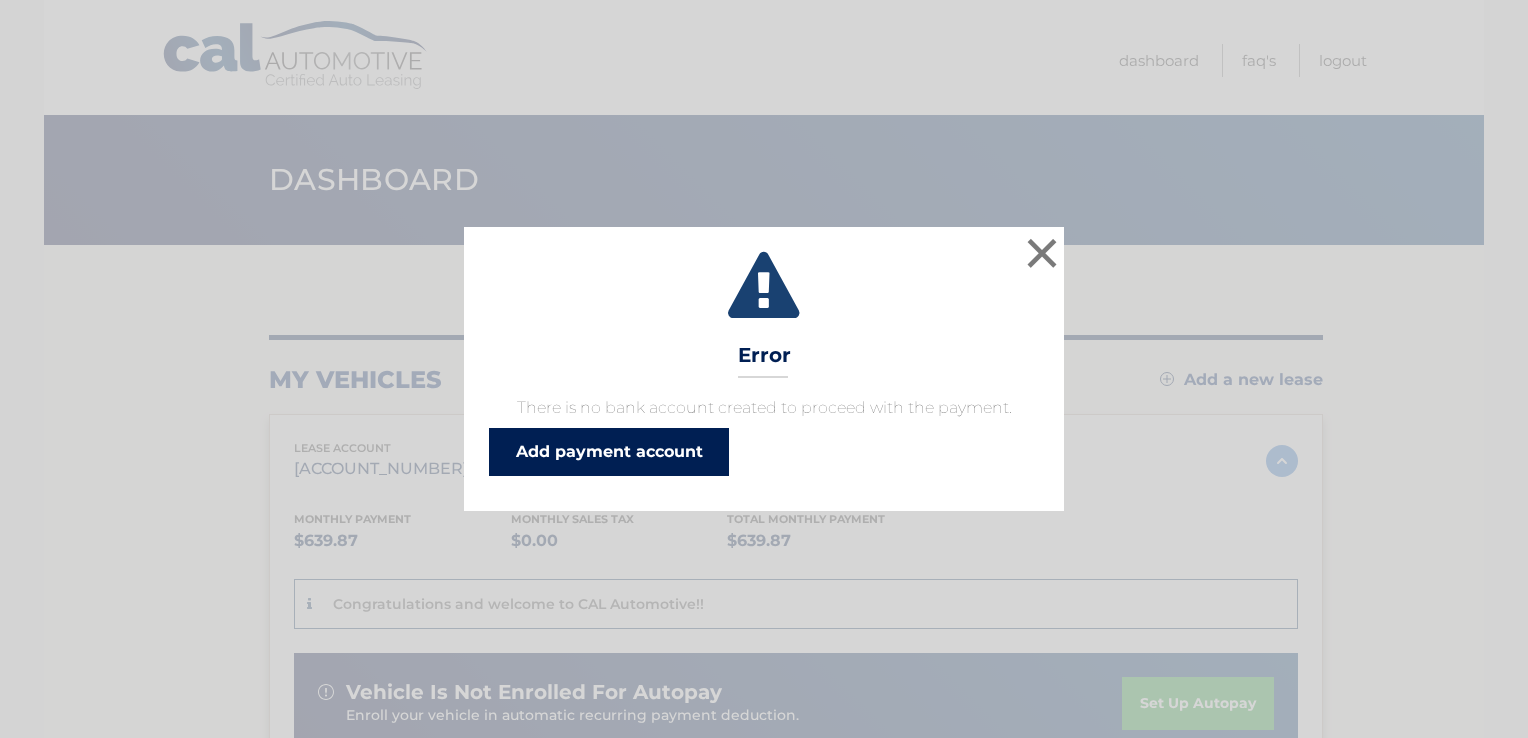 click on "Add payment account" at bounding box center [609, 452] 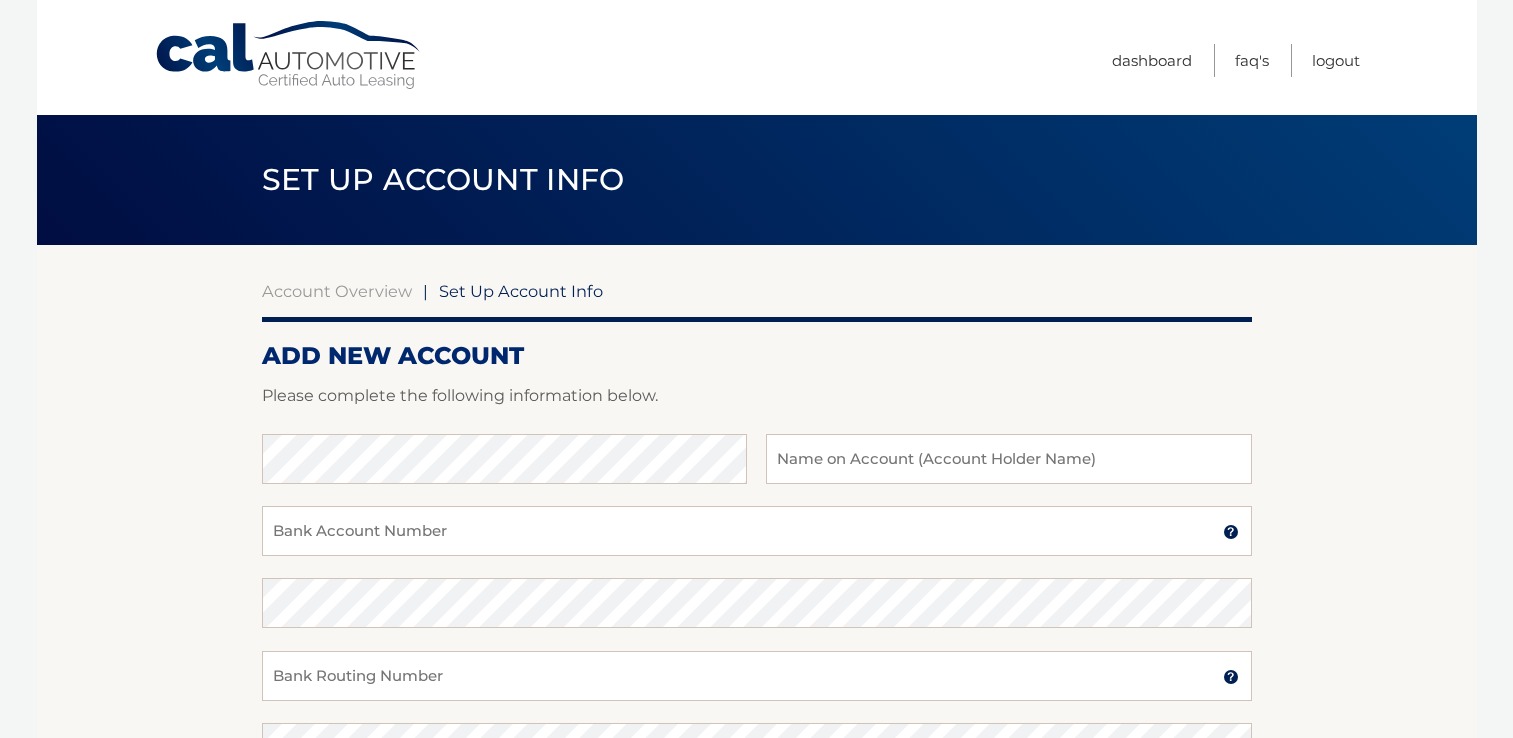 scroll, scrollTop: 0, scrollLeft: 0, axis: both 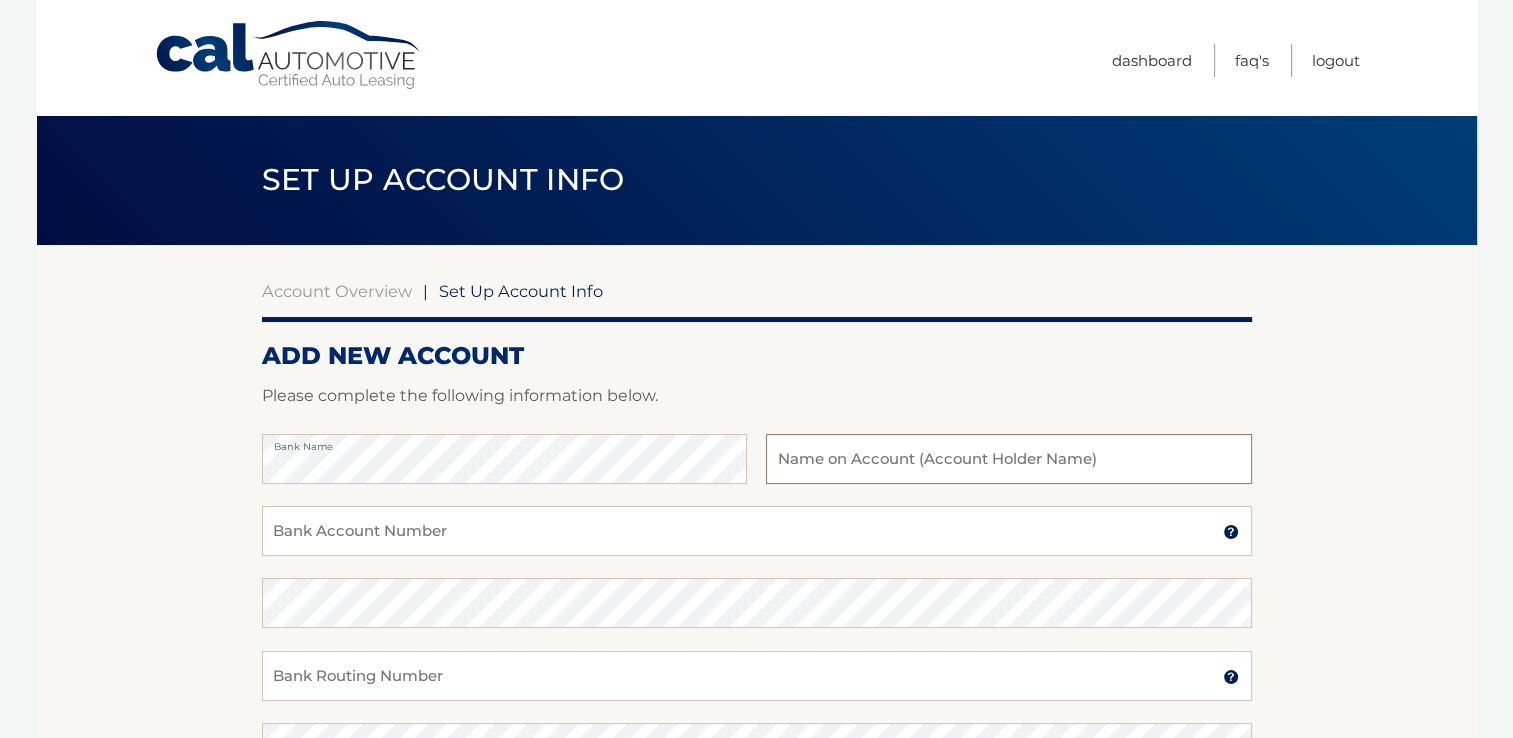 click at bounding box center [1008, 459] 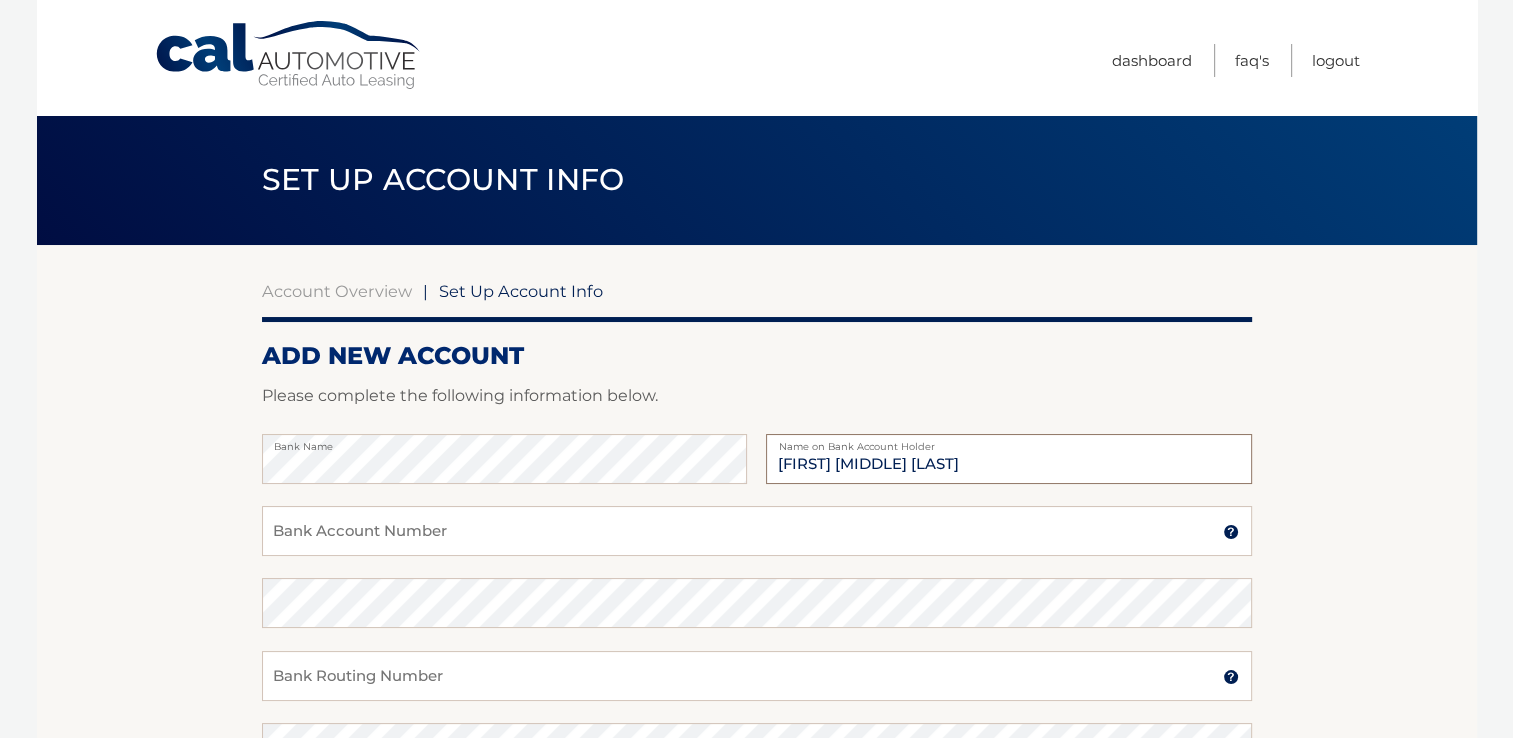 type on "[FIRST] [MIDDLE] [LAST]" 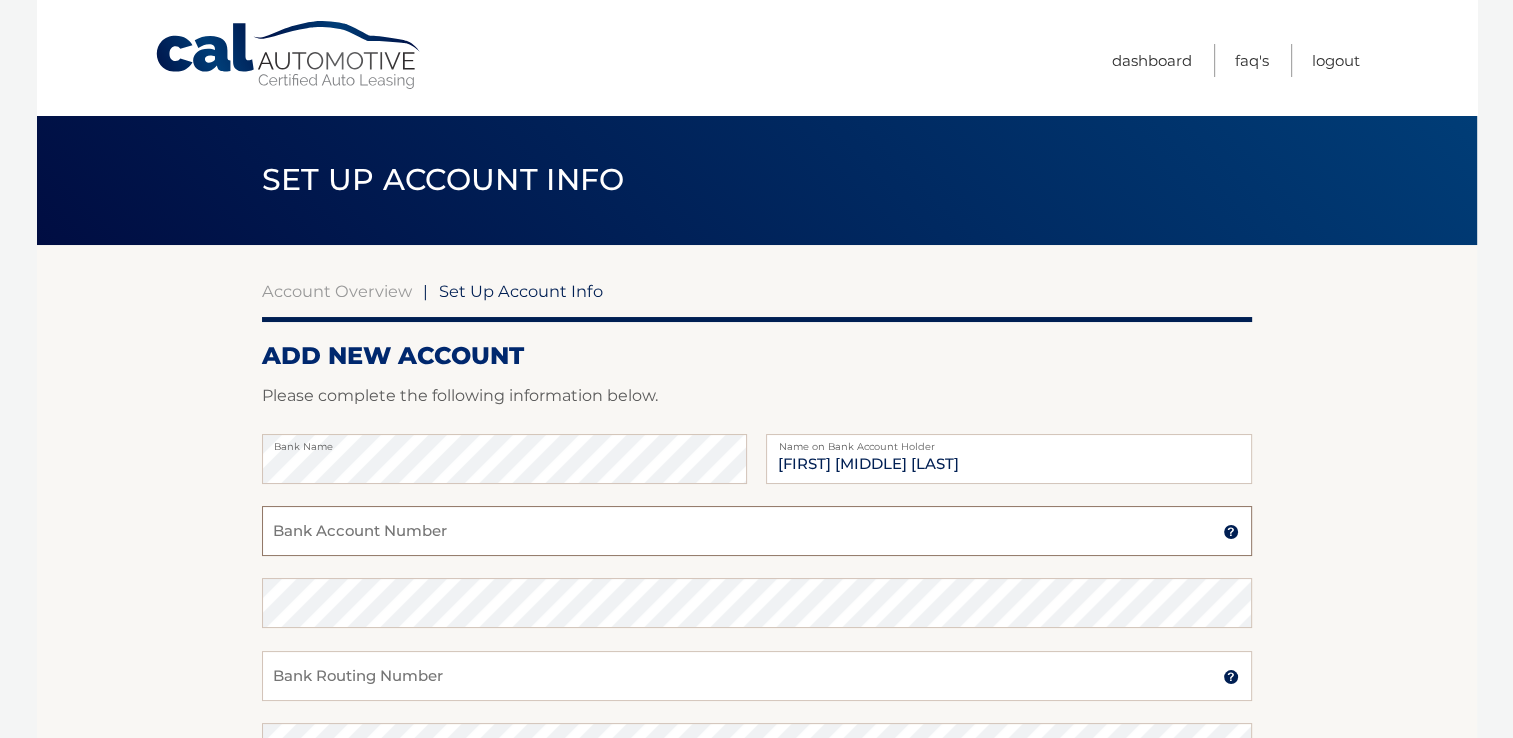 click on "Bank Account Number" at bounding box center (757, 531) 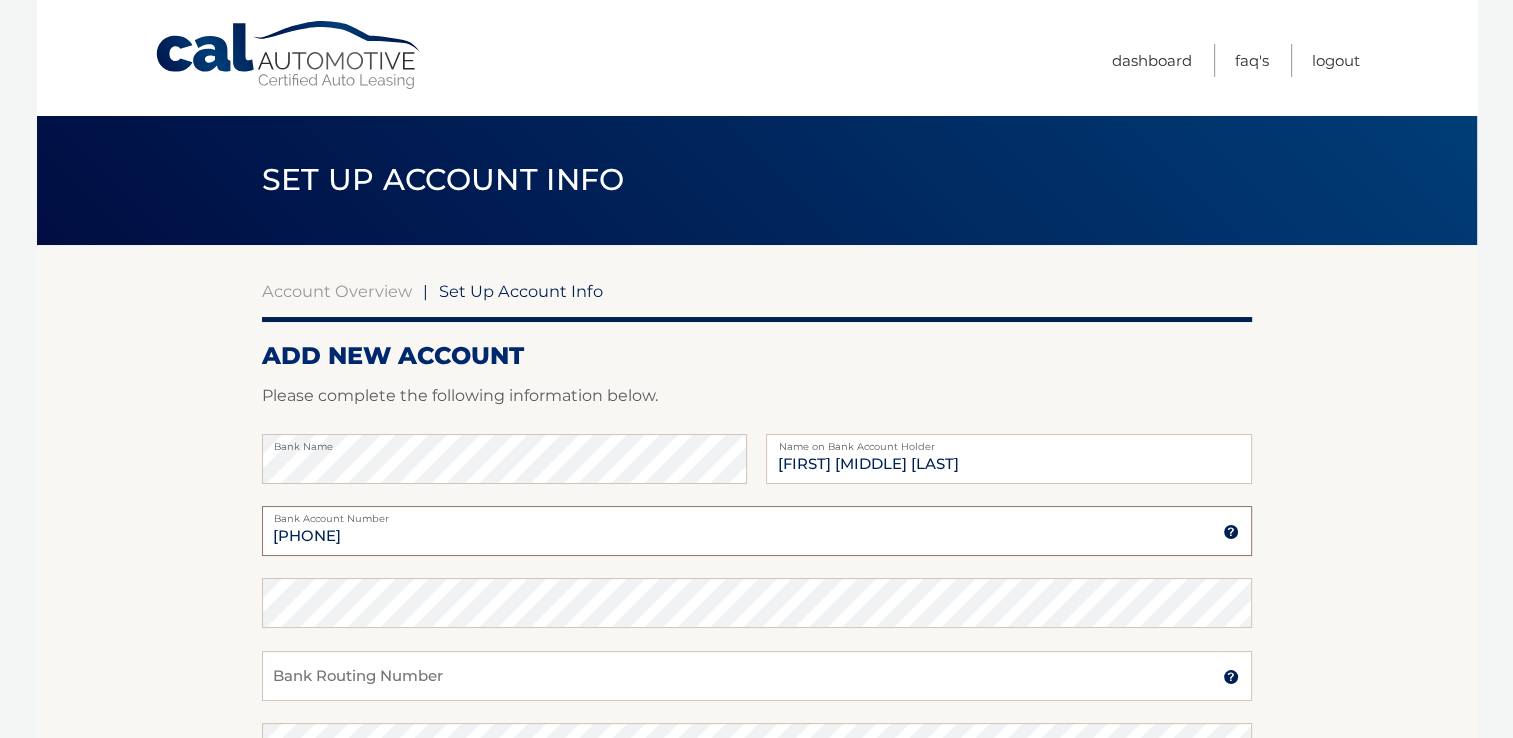 type on "077042301" 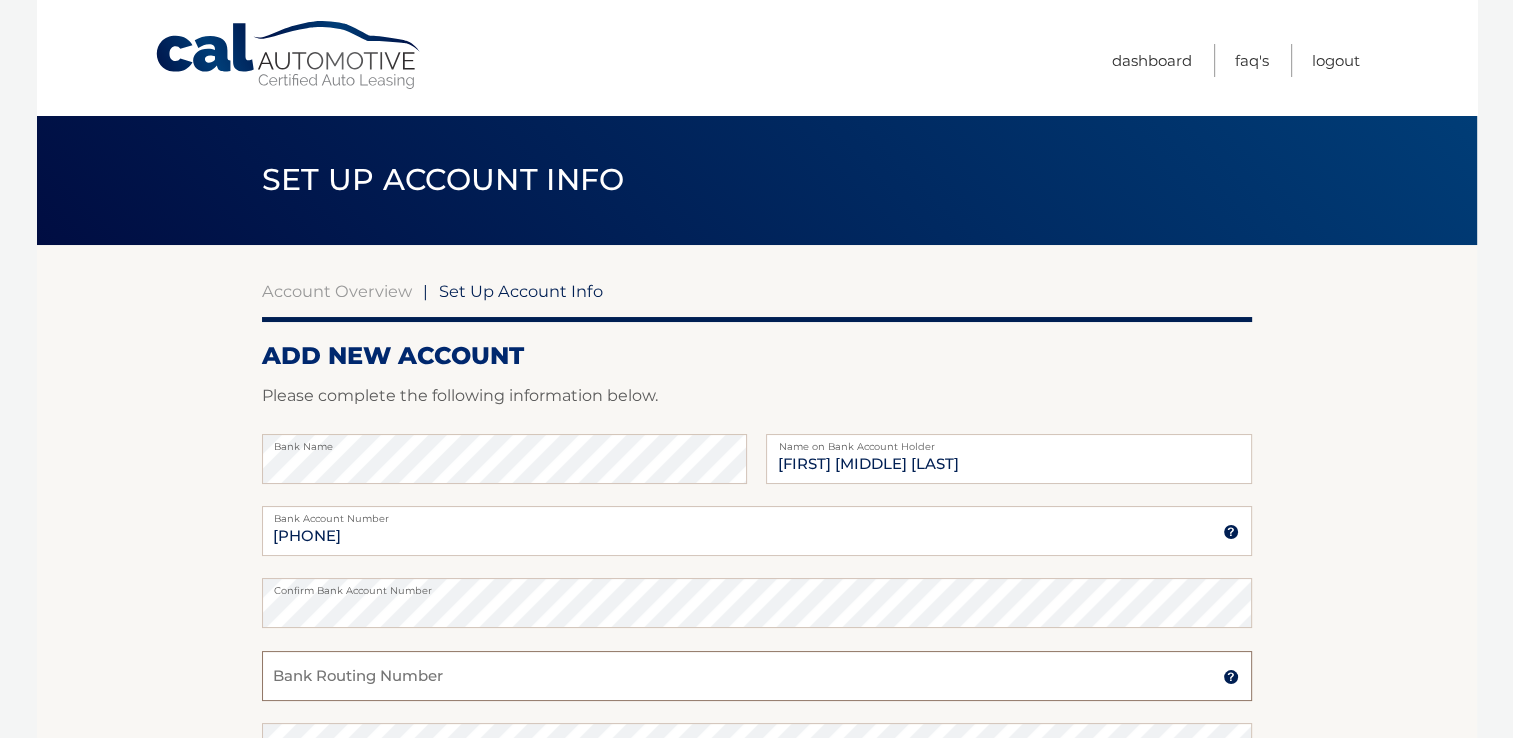 click on "Bank Routing Number" at bounding box center [757, 676] 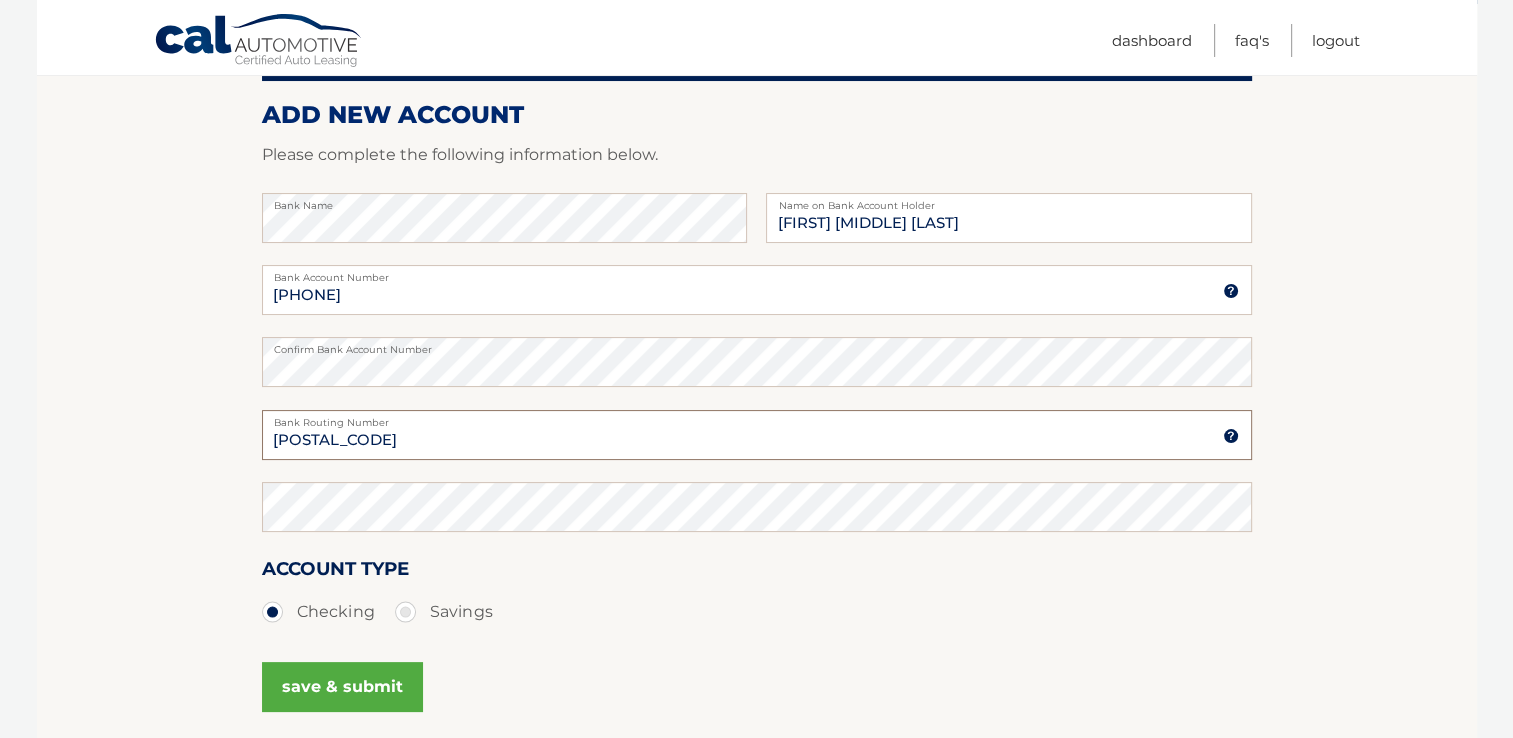 scroll, scrollTop: 247, scrollLeft: 0, axis: vertical 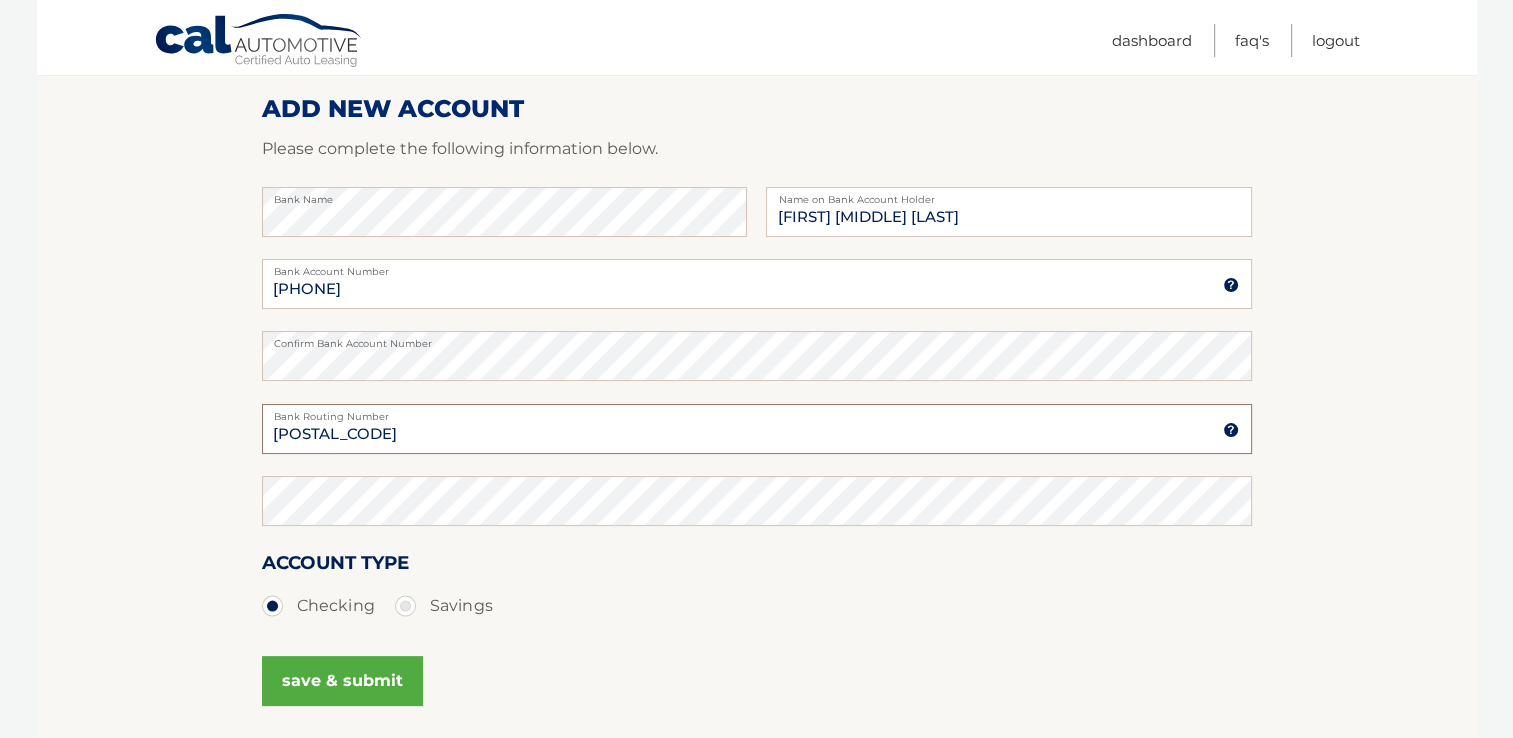 type on "021000021" 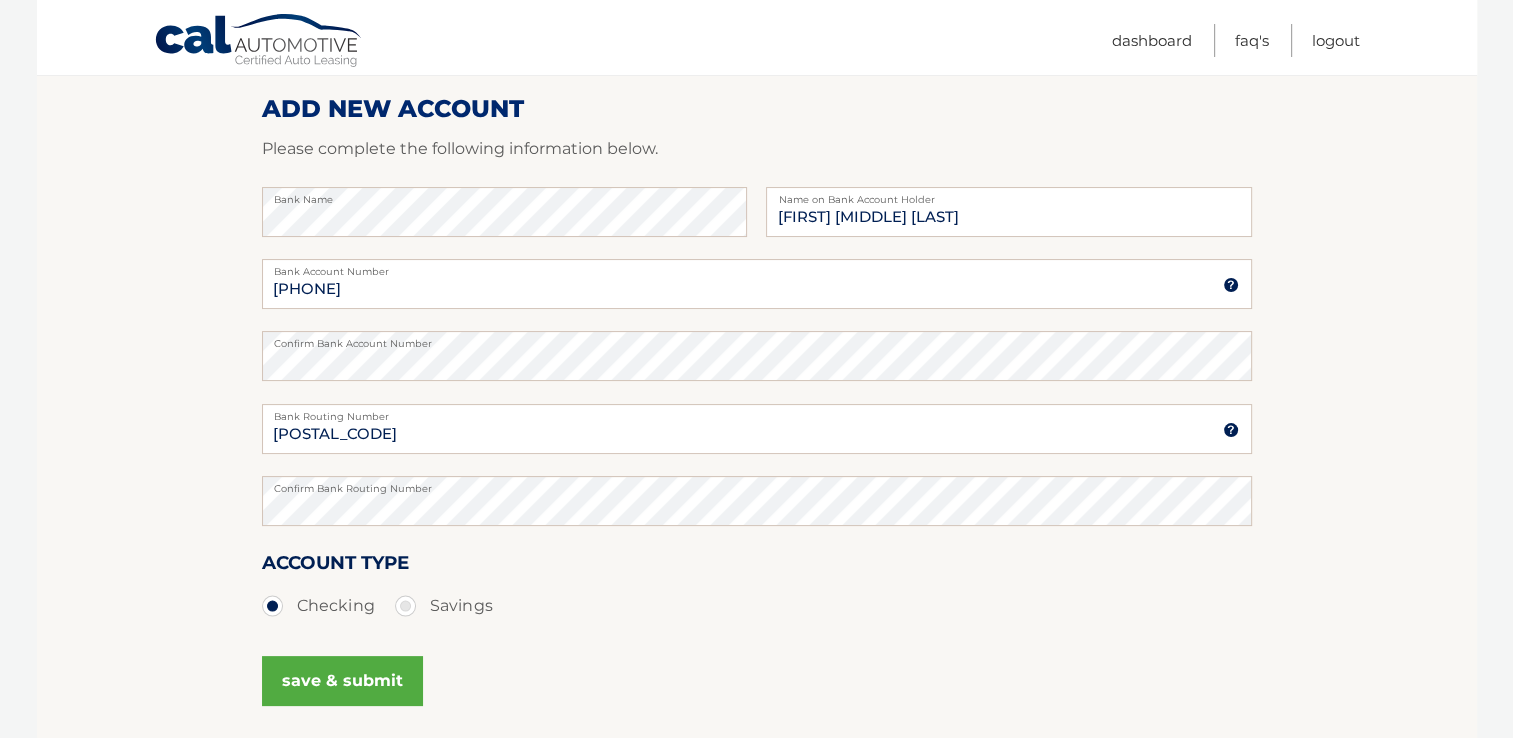 click on "save & submit" at bounding box center [342, 681] 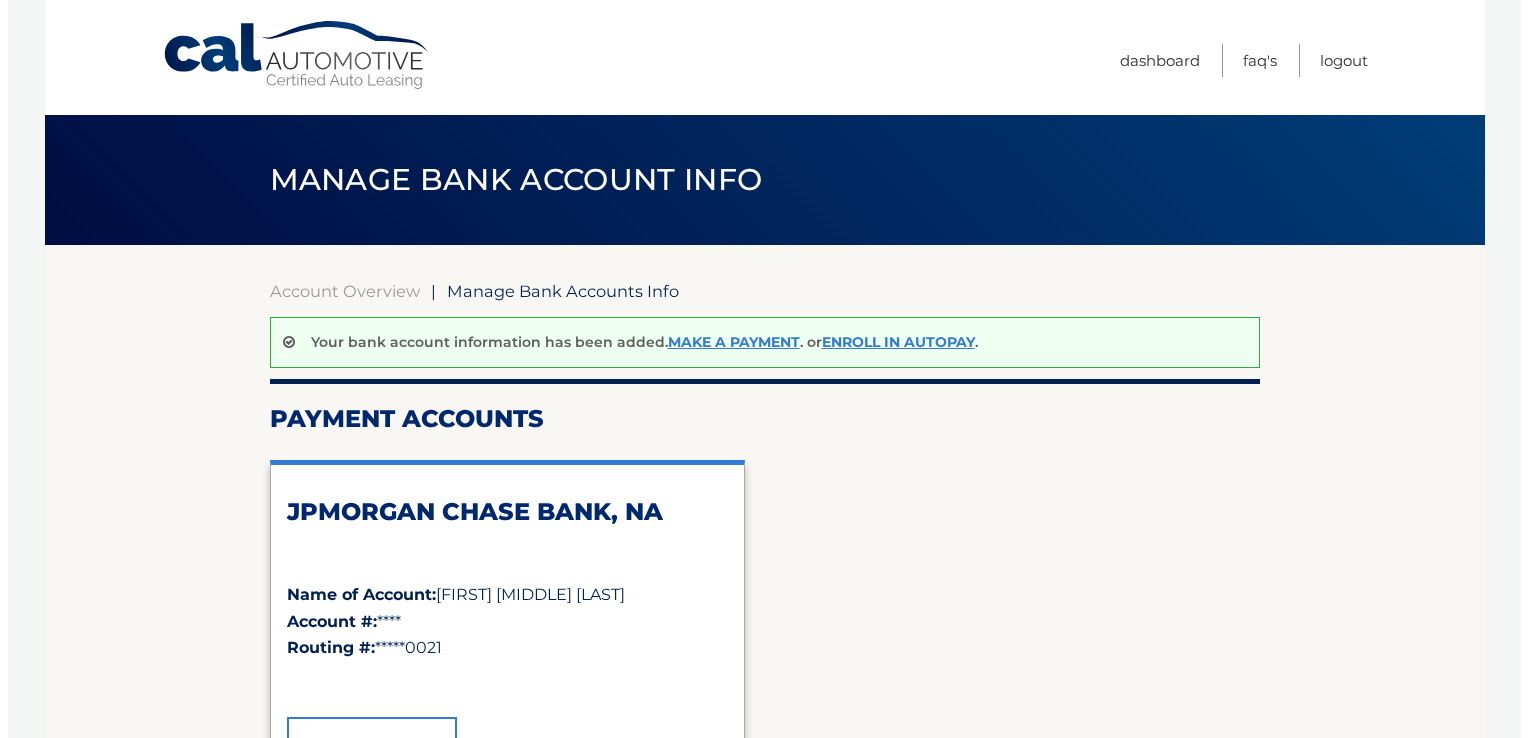 scroll, scrollTop: 0, scrollLeft: 0, axis: both 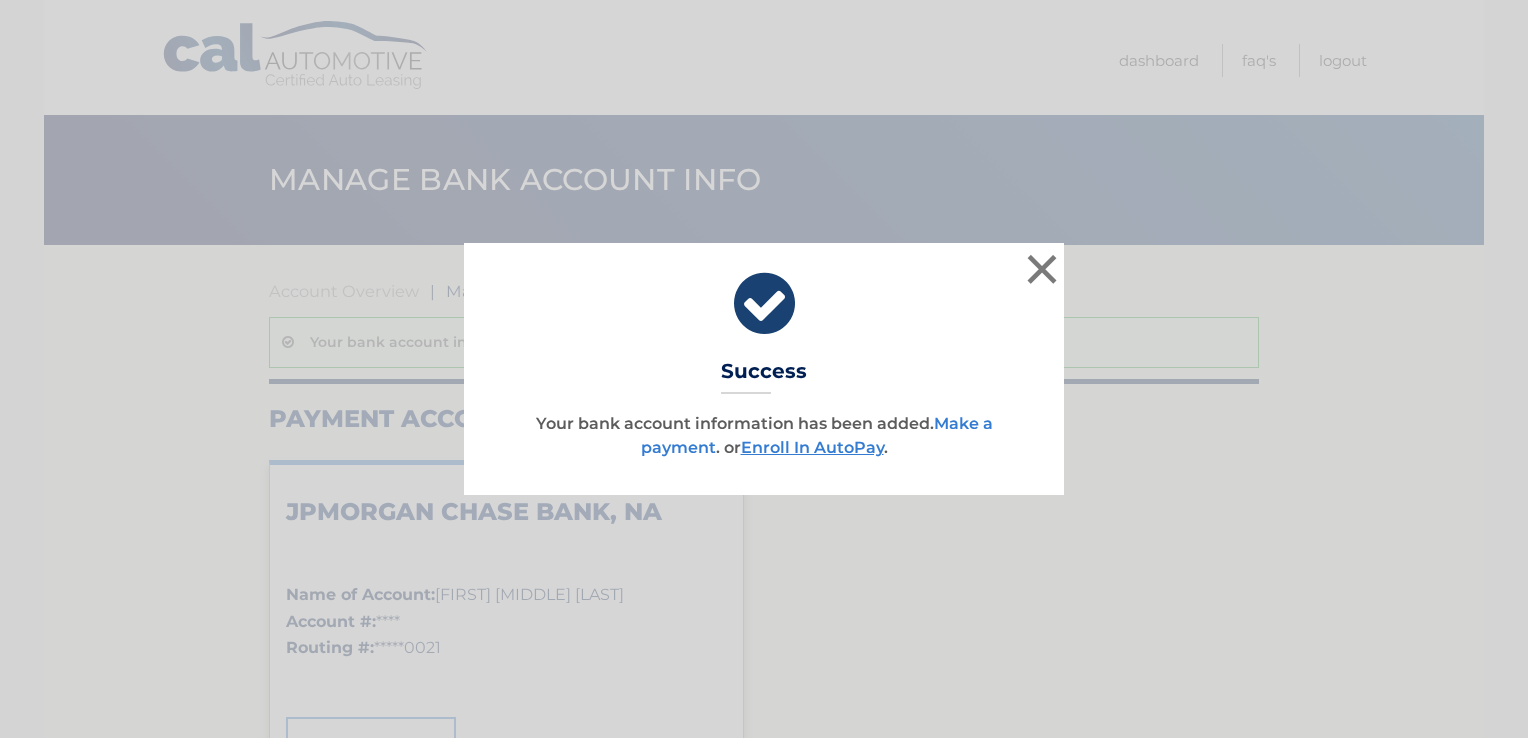 click on "Make a payment" at bounding box center (817, 435) 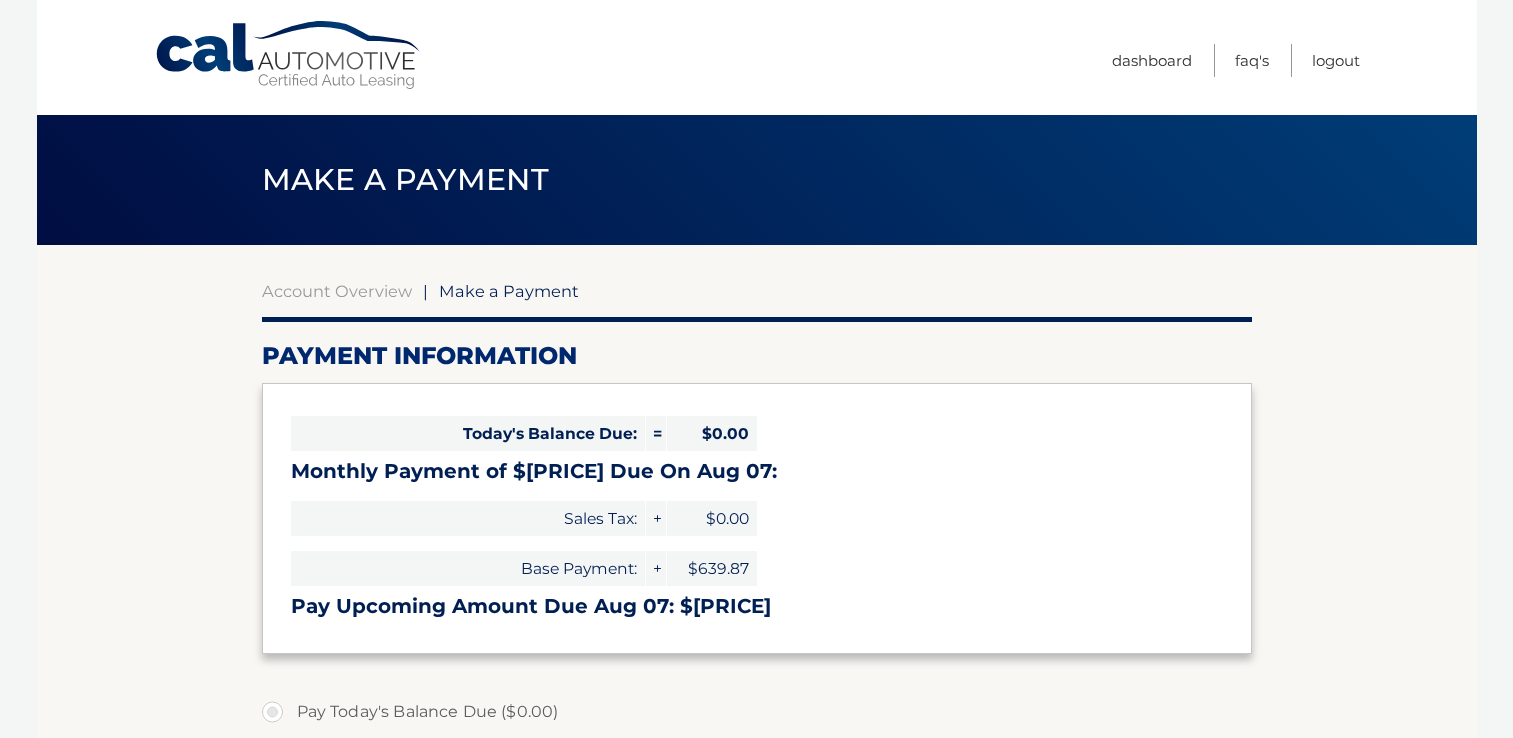 scroll, scrollTop: 0, scrollLeft: 0, axis: both 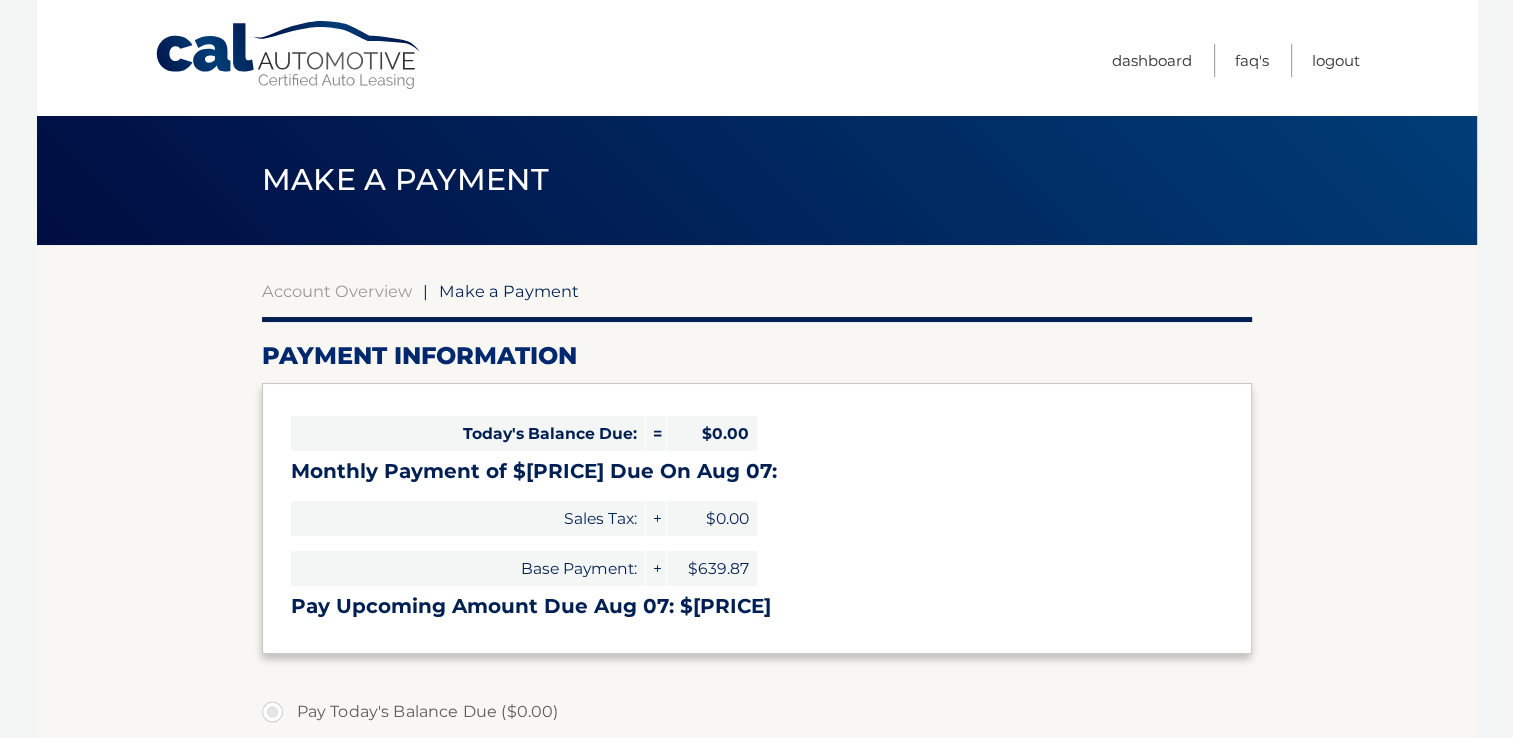 select on "NGYwYzkxODYtNDdiYi00NzBkLTllYTQtOWQyMDJhNjliY2Uz" 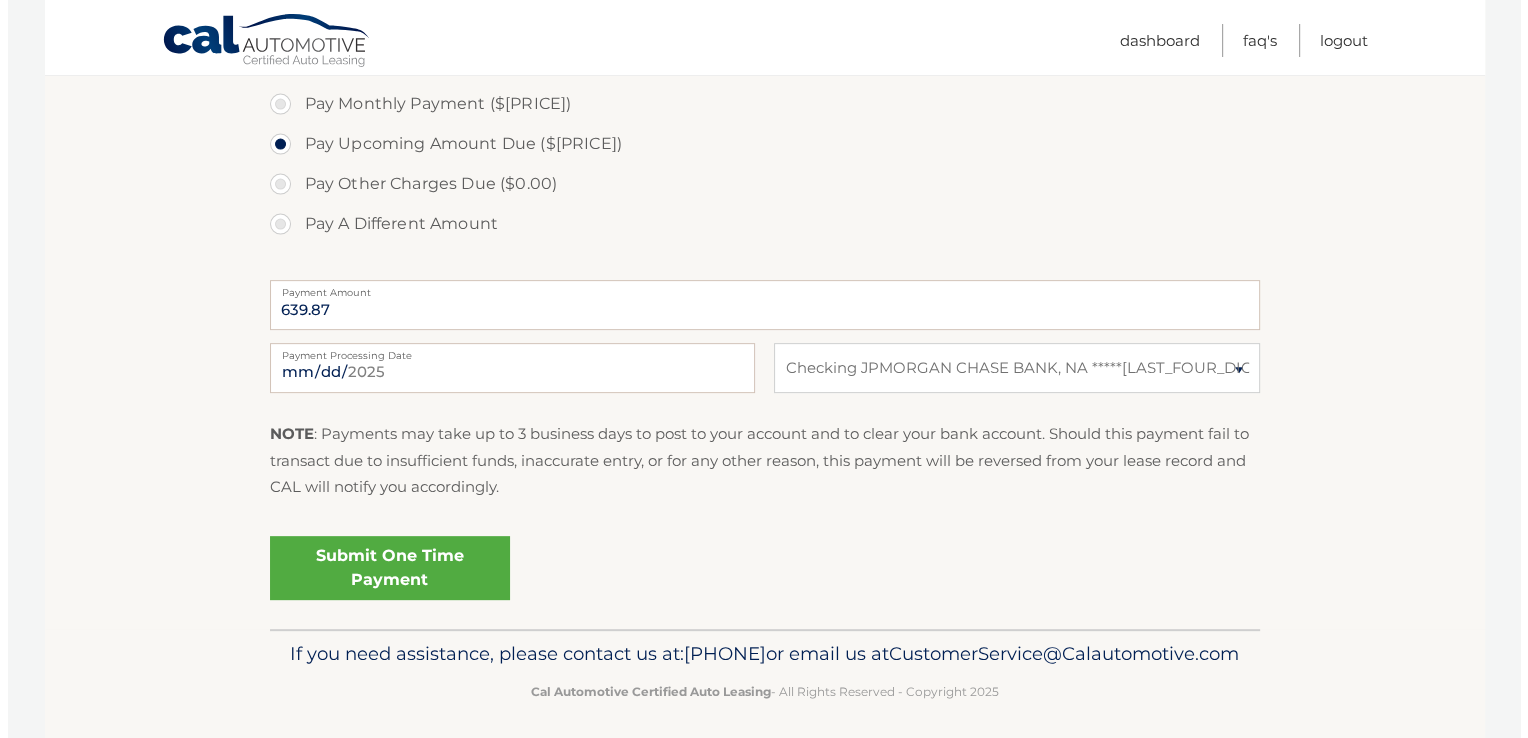 scroll, scrollTop: 652, scrollLeft: 0, axis: vertical 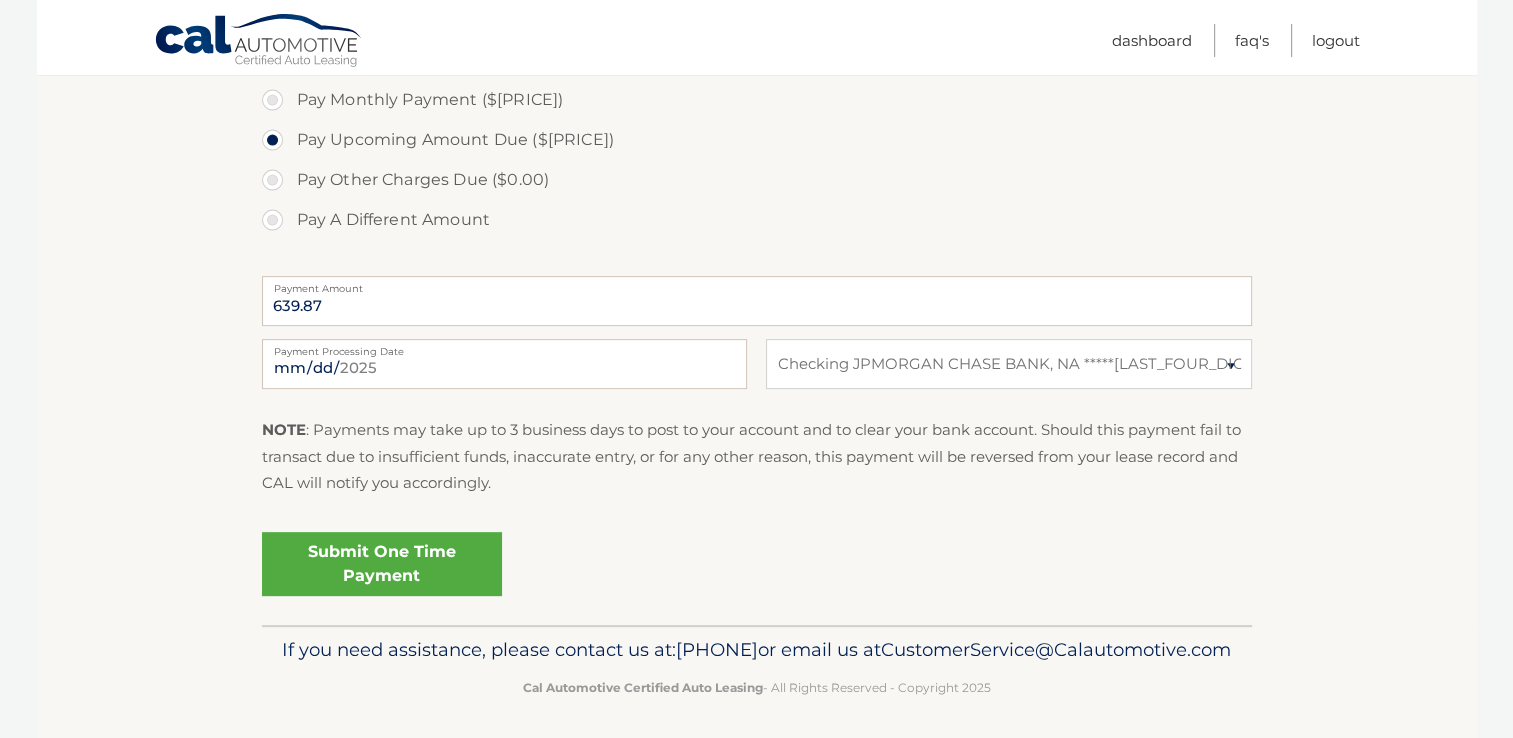 click on "Submit One Time Payment" at bounding box center (382, 564) 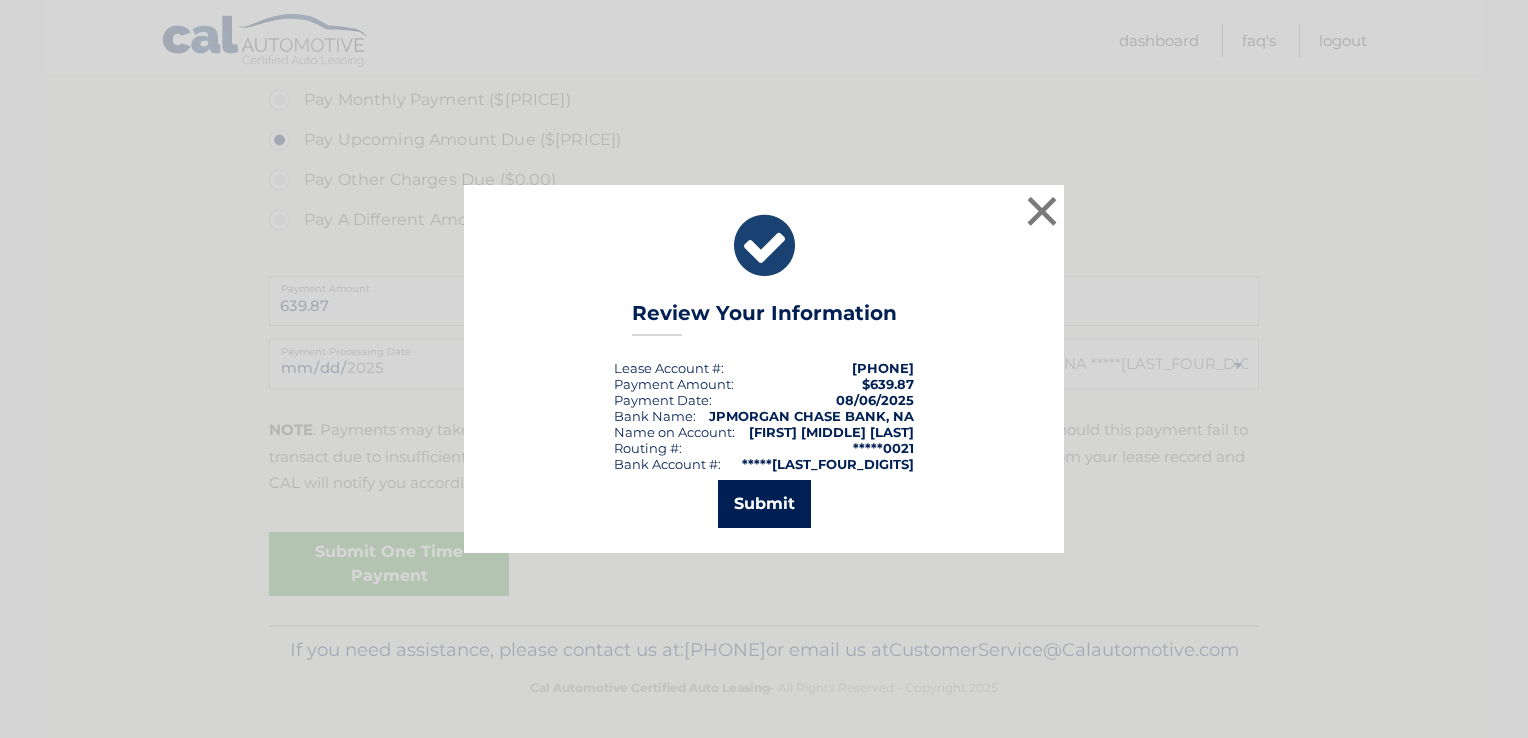 click on "Submit" at bounding box center [764, 504] 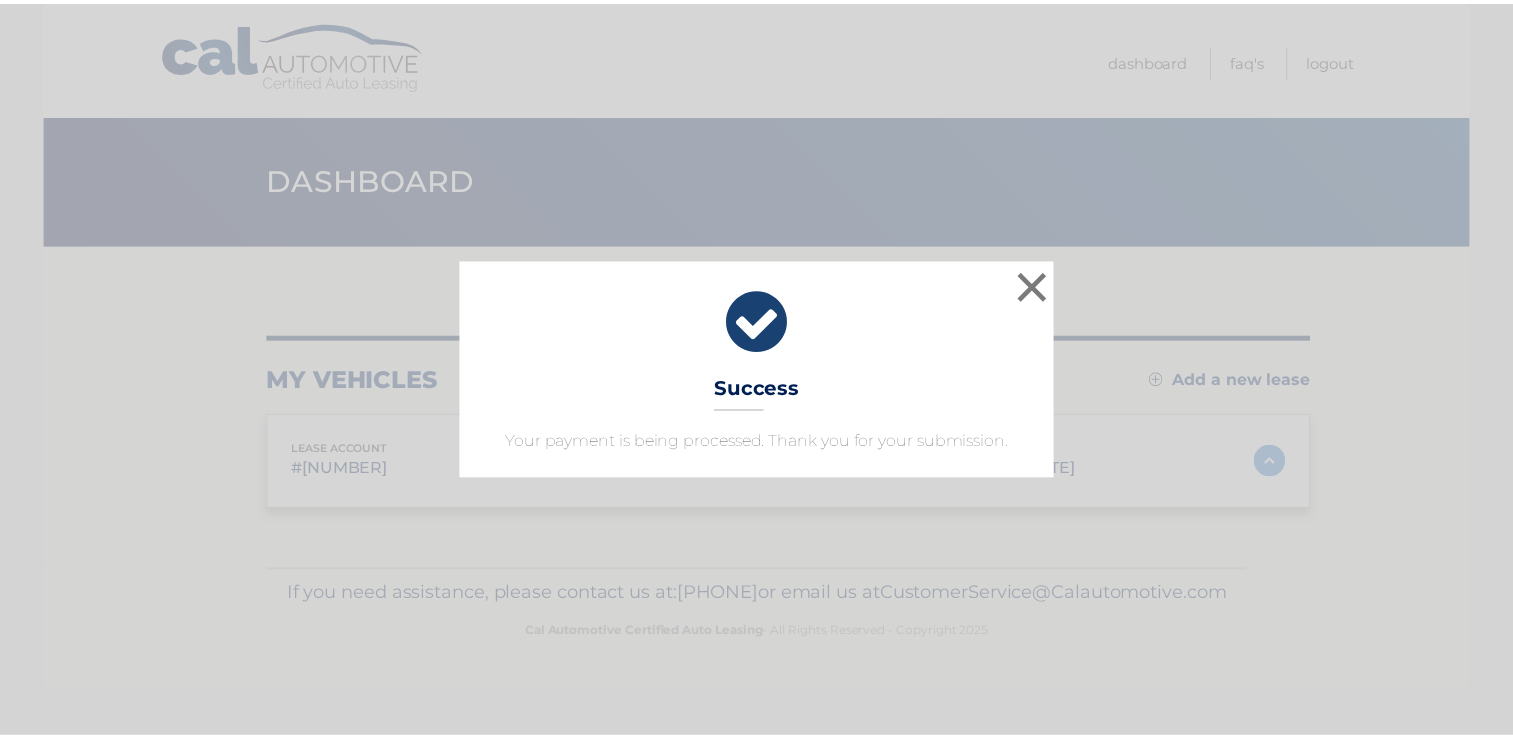 scroll, scrollTop: 0, scrollLeft: 0, axis: both 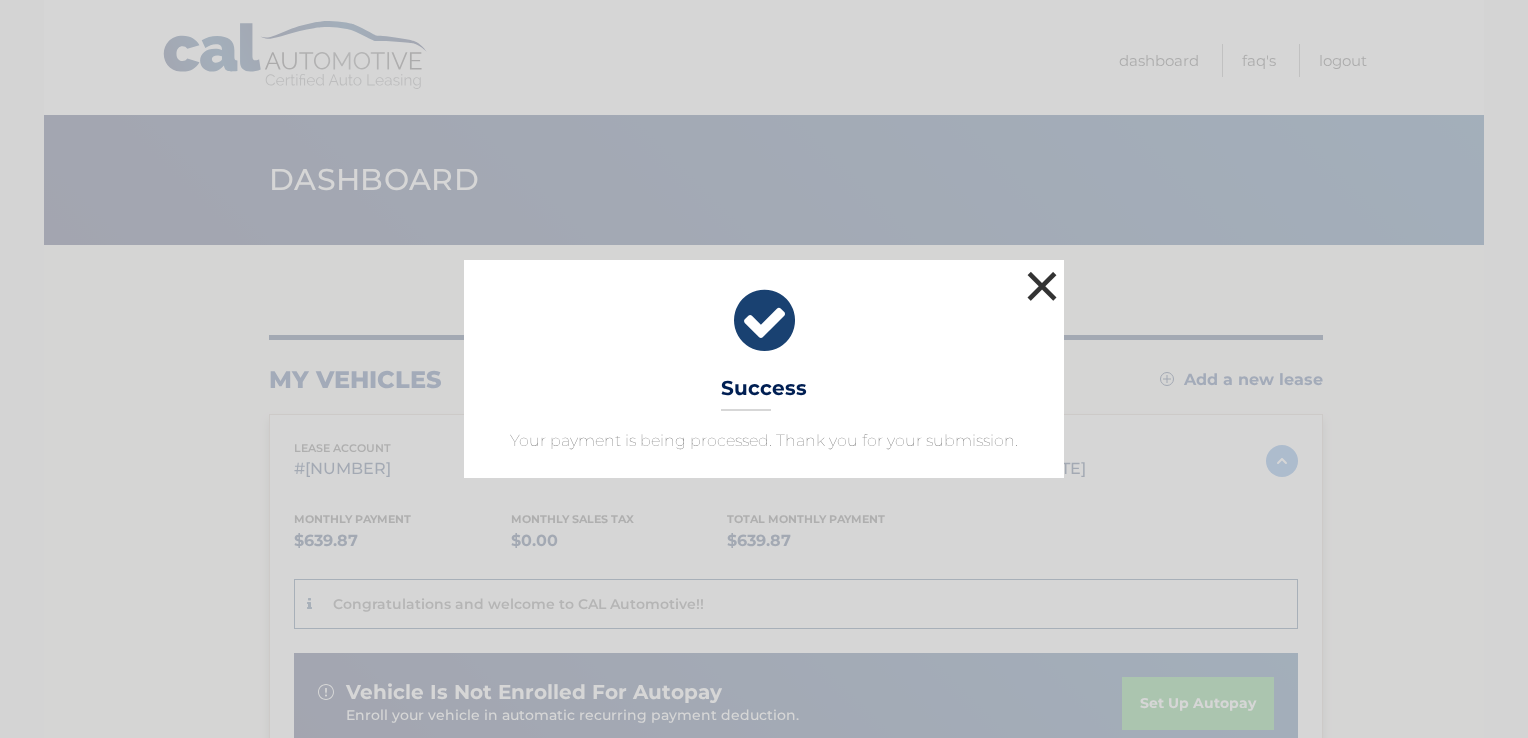 click on "×" at bounding box center [1042, 286] 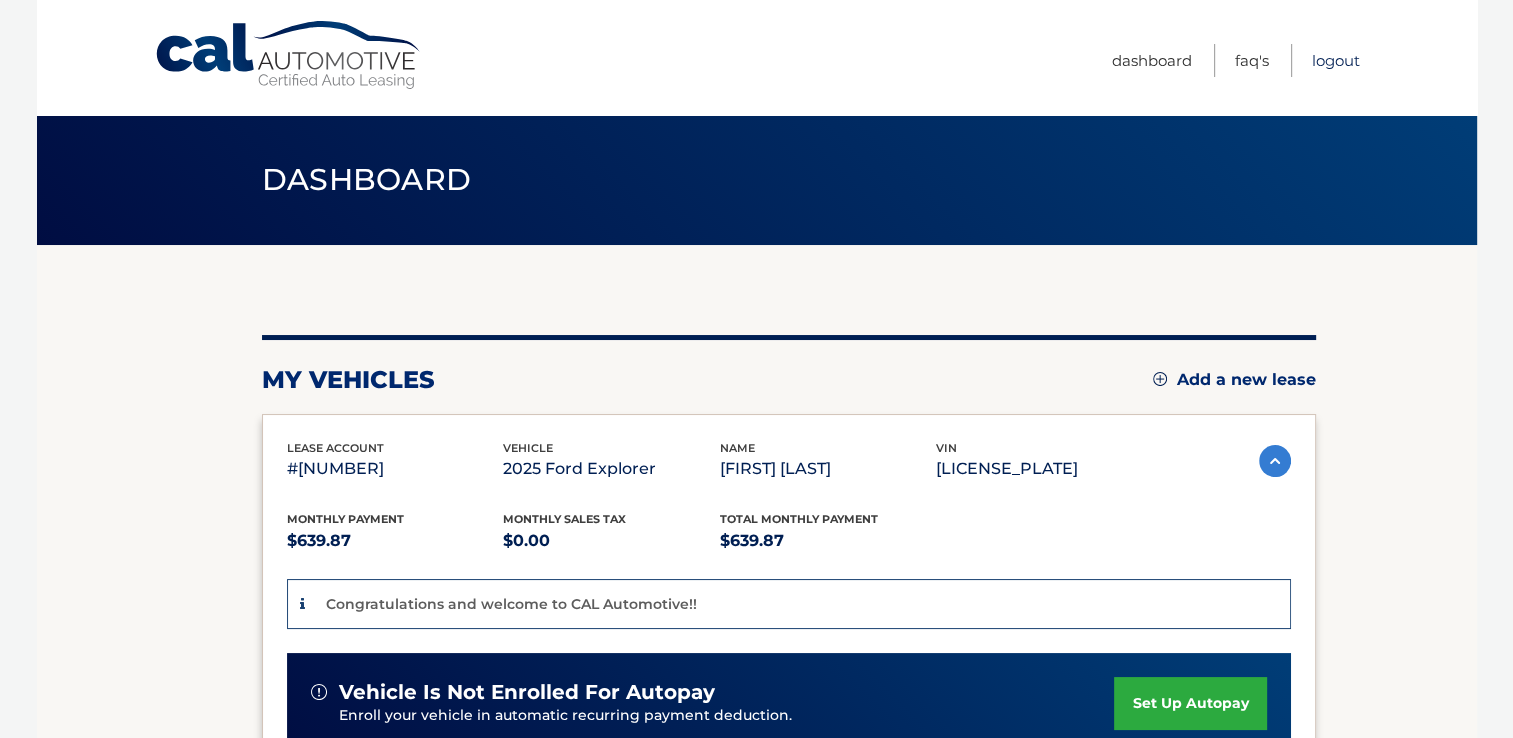 click on "Logout" at bounding box center (1336, 60) 